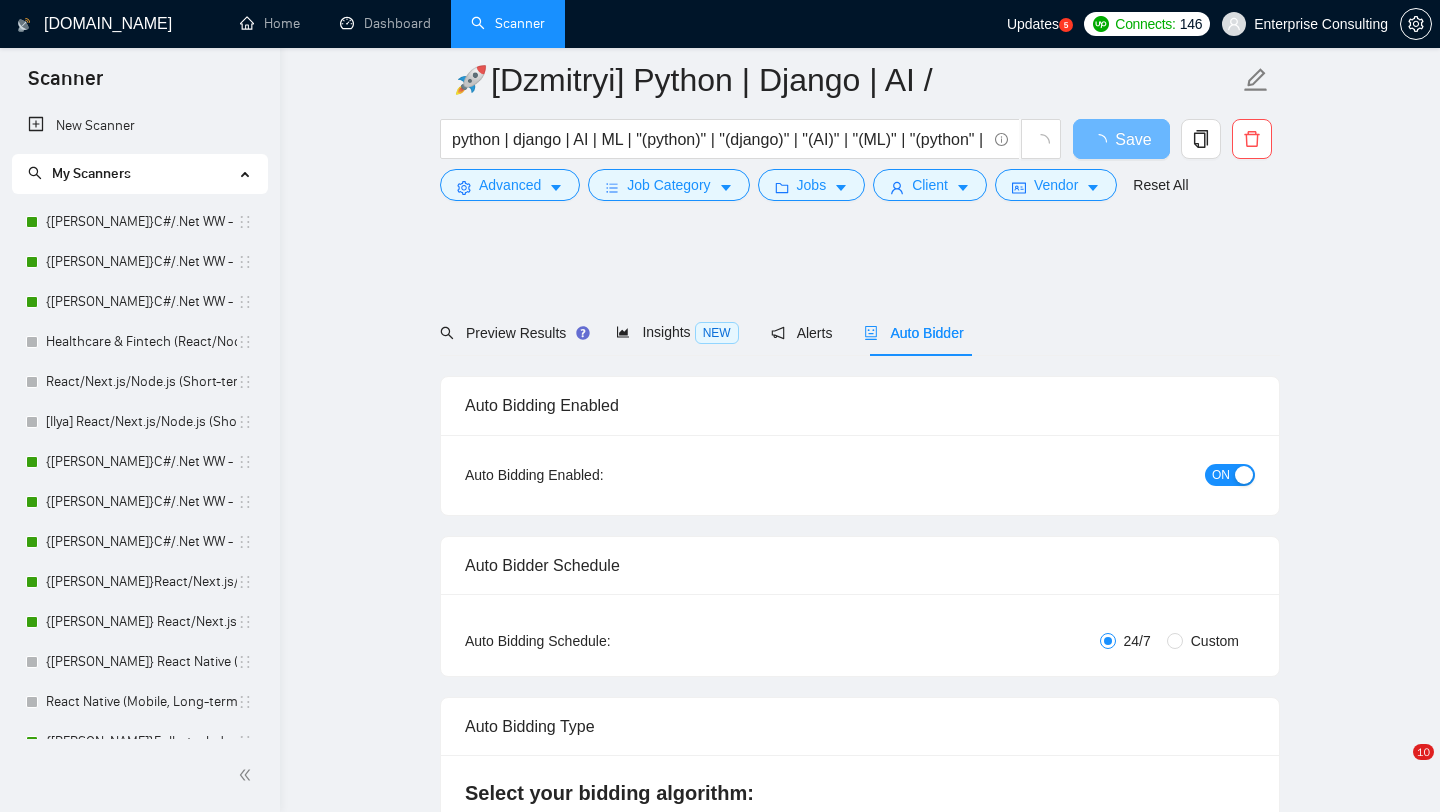 scroll, scrollTop: 3238, scrollLeft: 0, axis: vertical 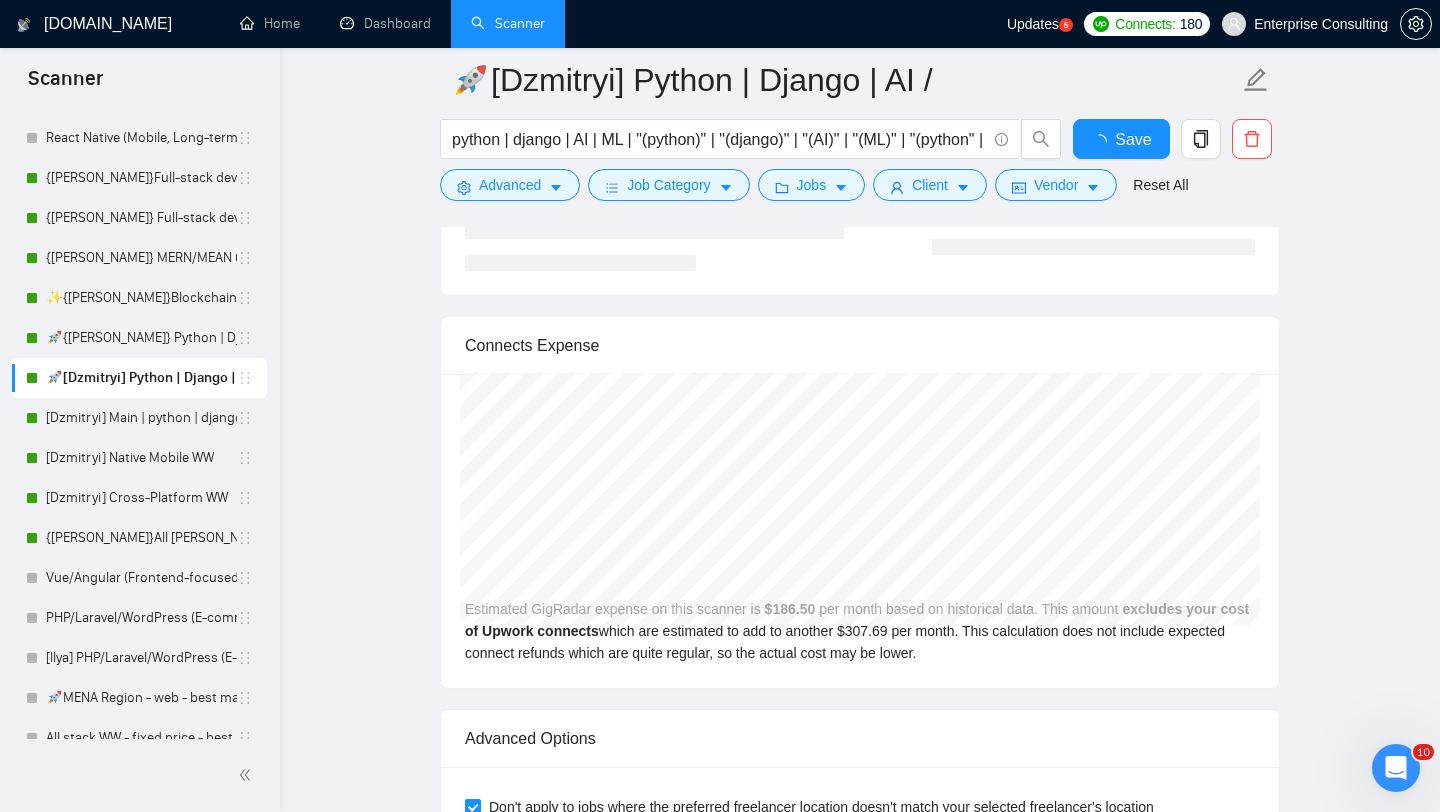 type 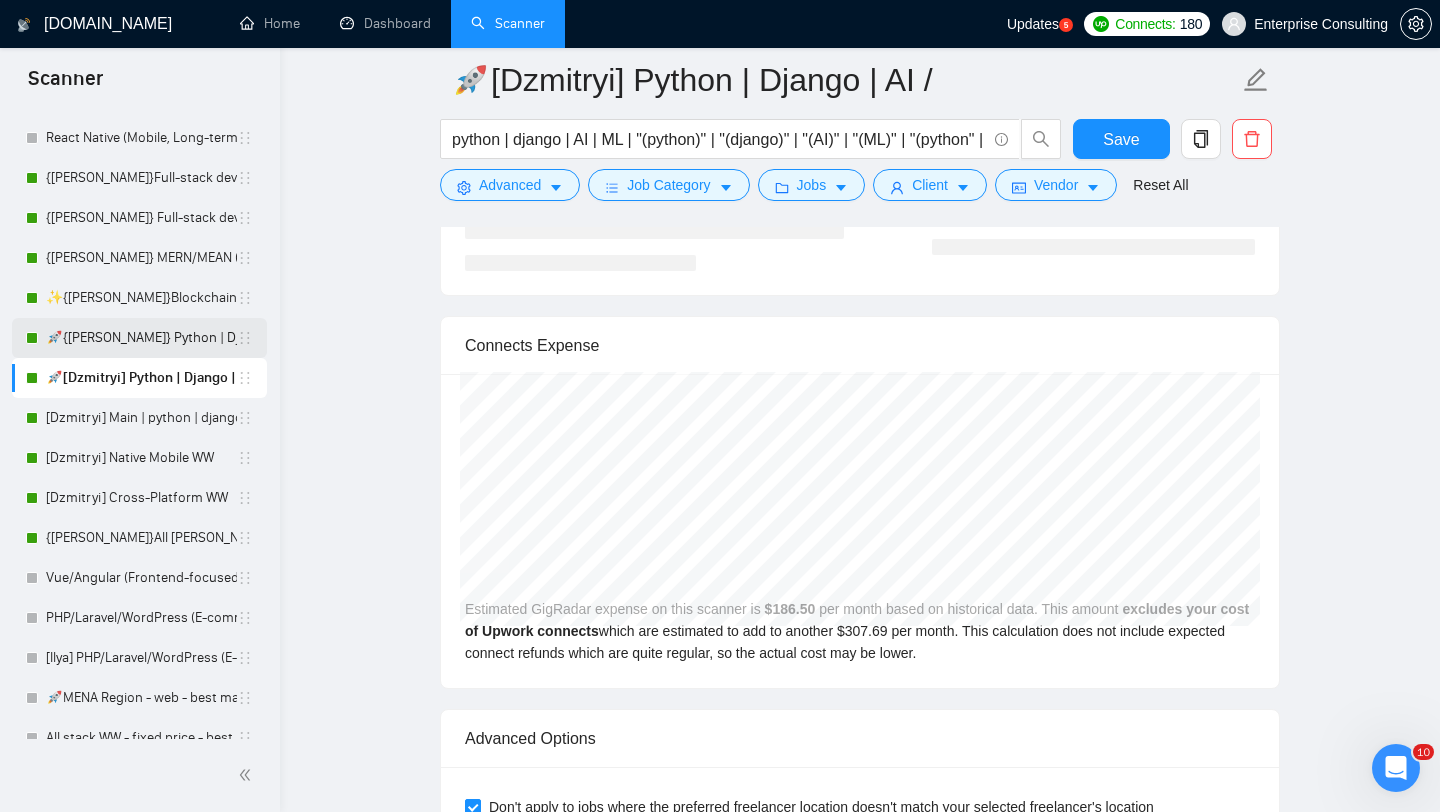 click on "🚀{[PERSON_NAME]} Python | Django | AI /" at bounding box center (141, 338) 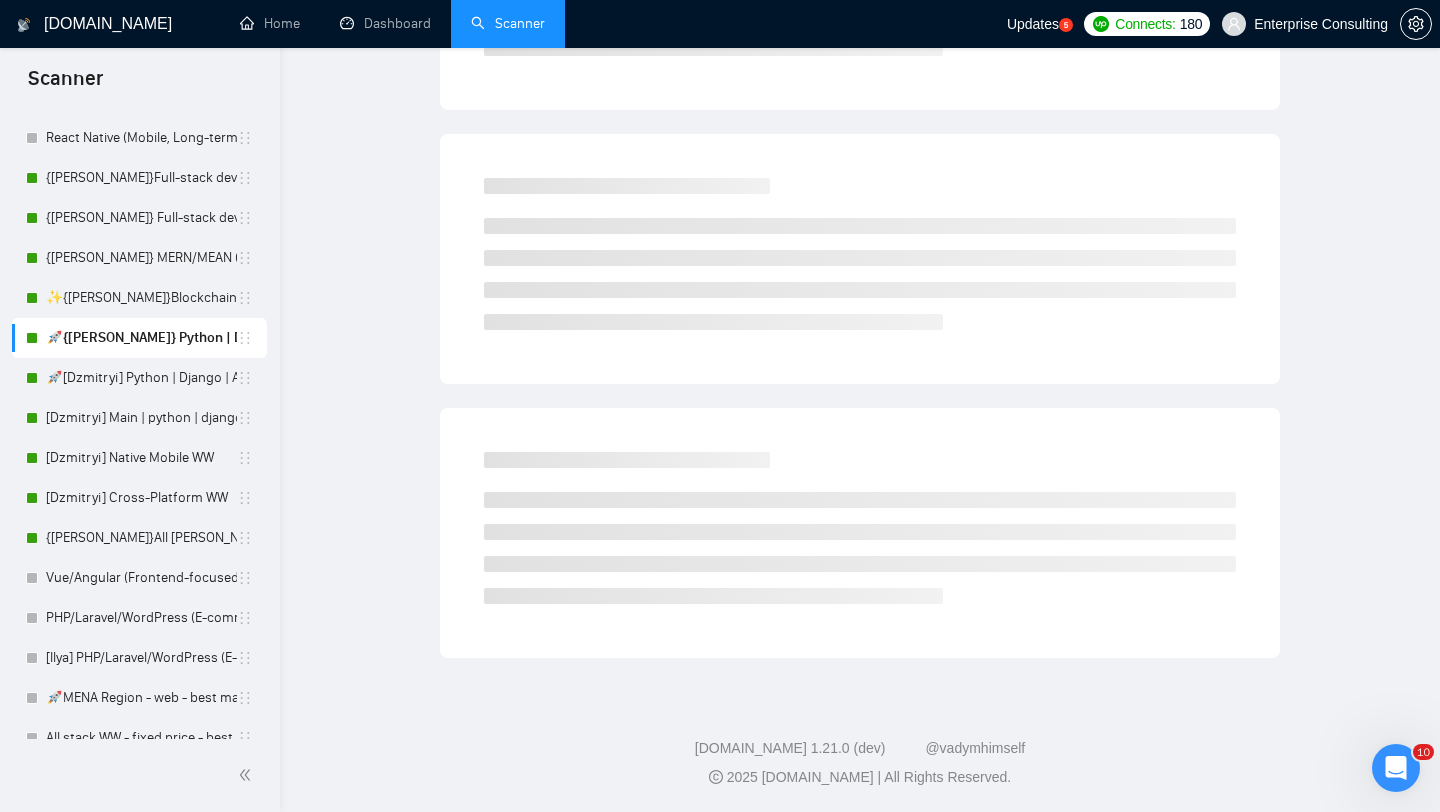 scroll, scrollTop: 0, scrollLeft: 0, axis: both 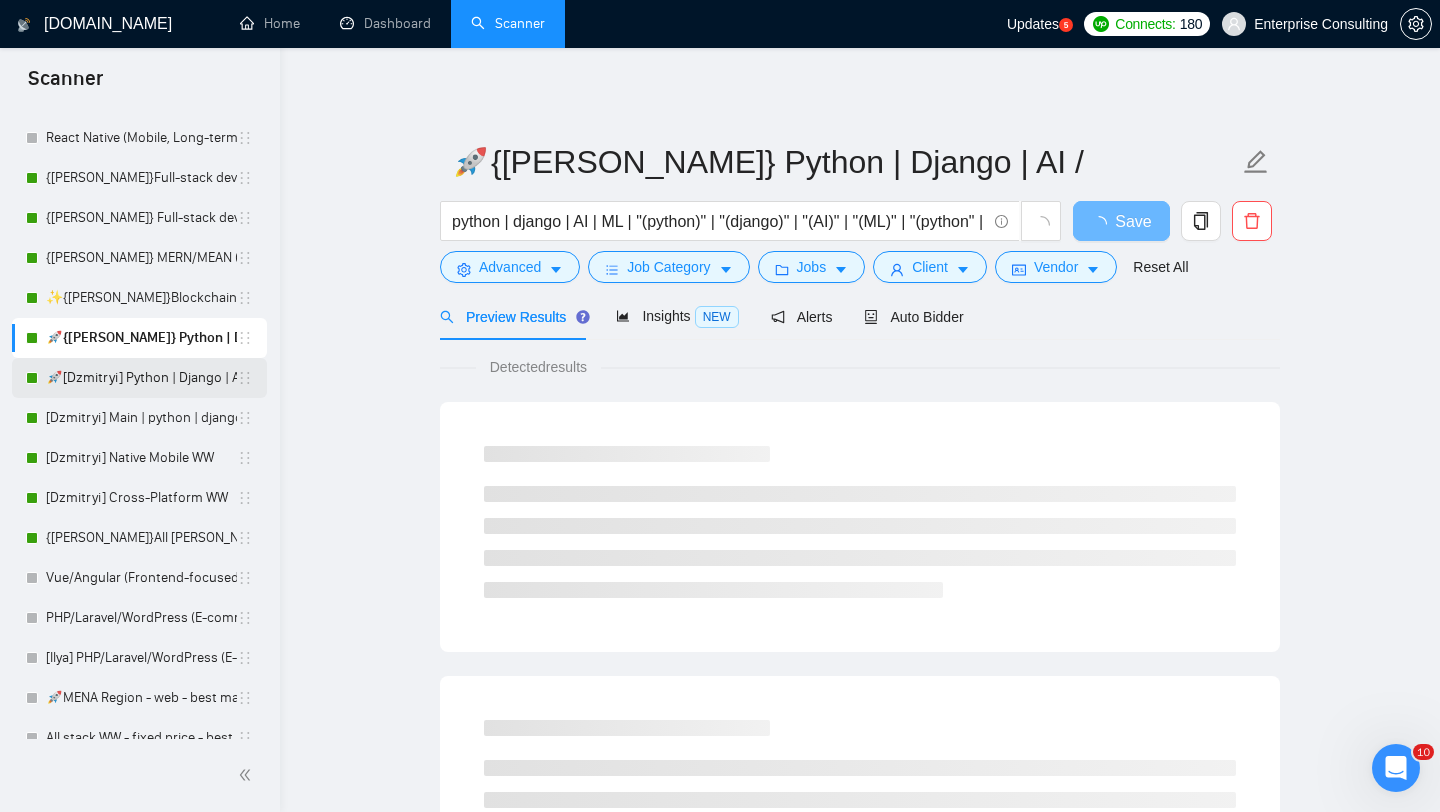 click on "🚀[Dzmitryi] Python | Django | AI /" at bounding box center (141, 378) 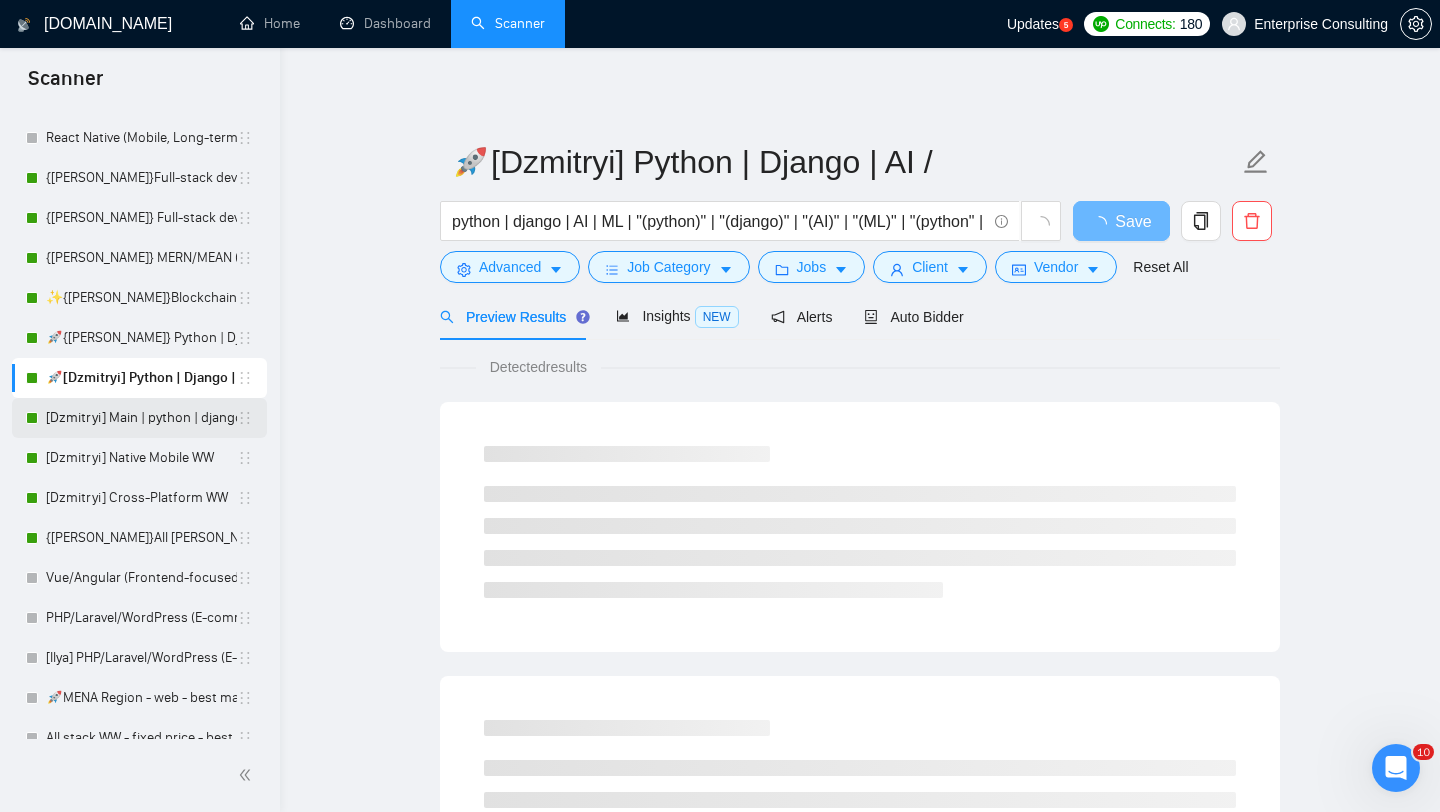click on "[Dzmitryi] Main | python | django | AI (+less than 30 h)" at bounding box center (141, 418) 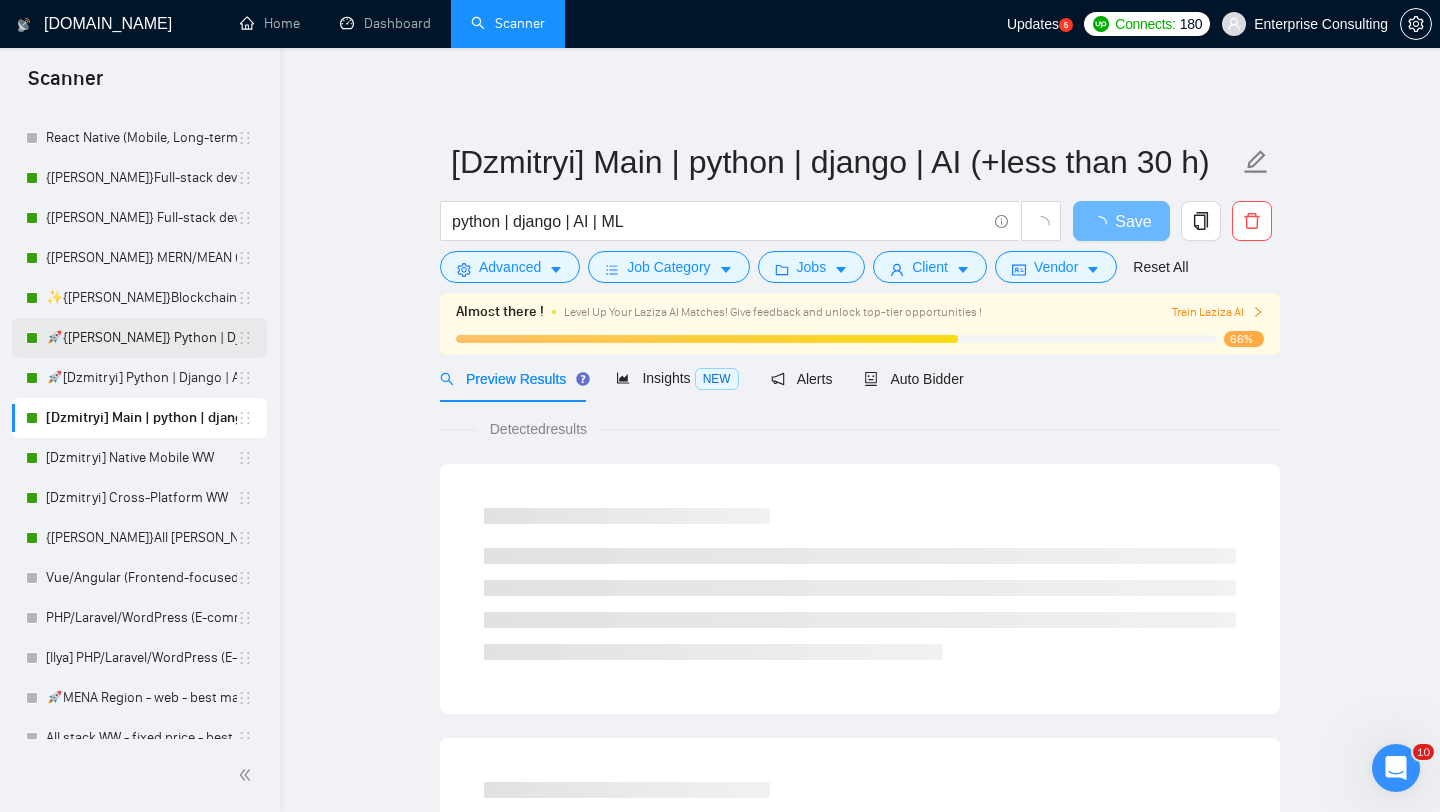 click on "🚀{[PERSON_NAME]} Python | Django | AI /" at bounding box center [141, 338] 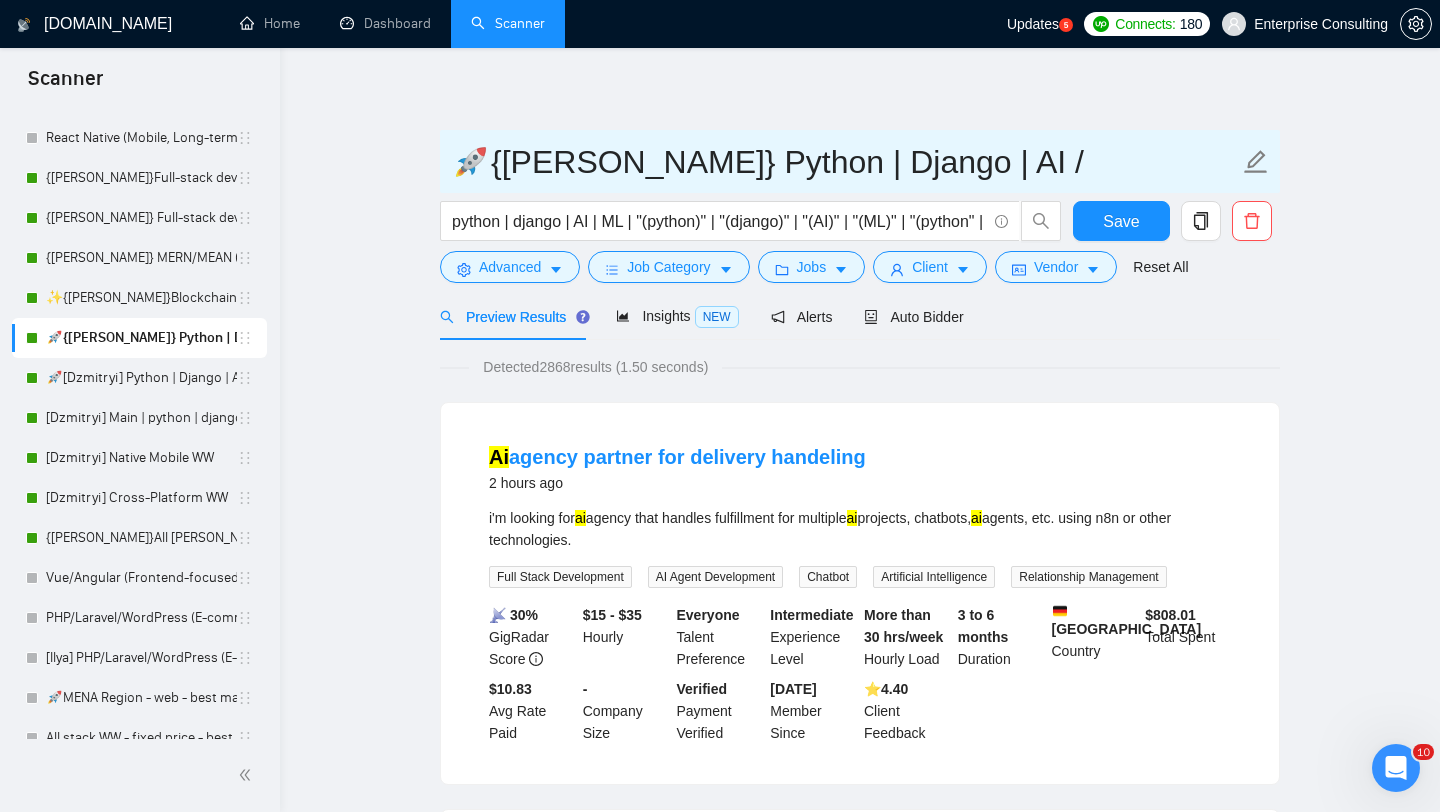 drag, startPoint x: 454, startPoint y: 158, endPoint x: 567, endPoint y: 156, distance: 113.0177 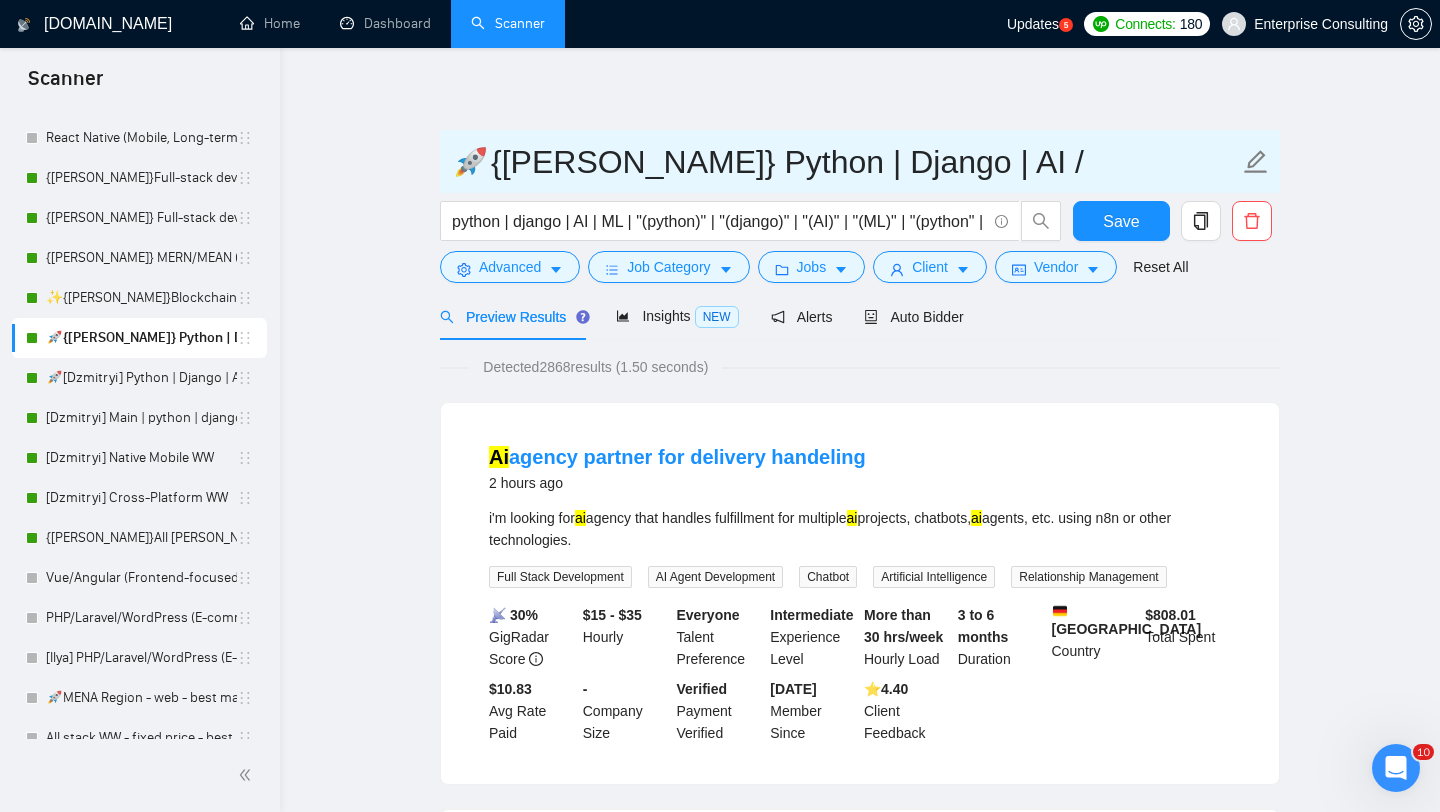 click on "🚀{[PERSON_NAME]} Python | Django | AI /" at bounding box center (845, 162) 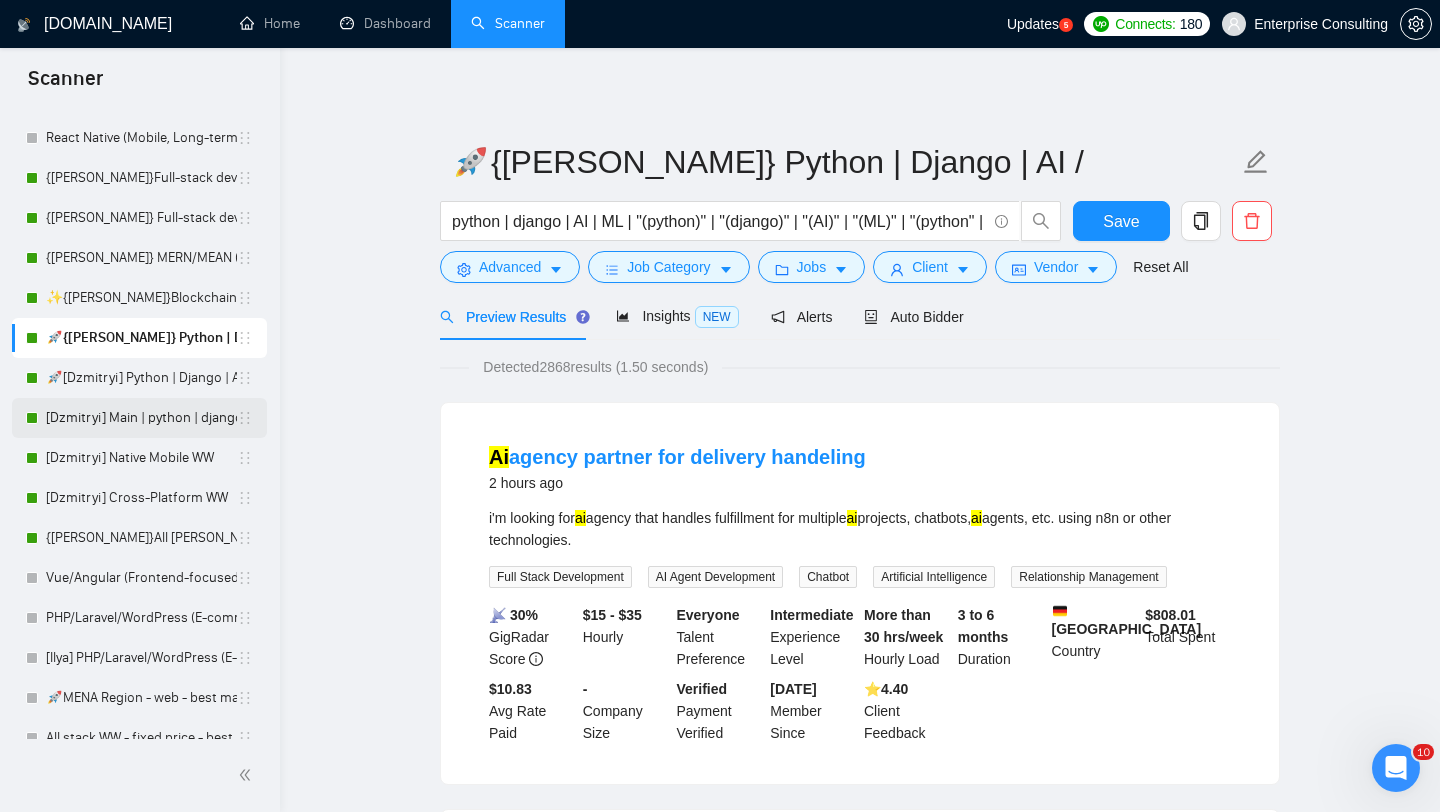 click on "[Dzmitryi] Main | python | django | AI (+less than 30 h)" at bounding box center [141, 418] 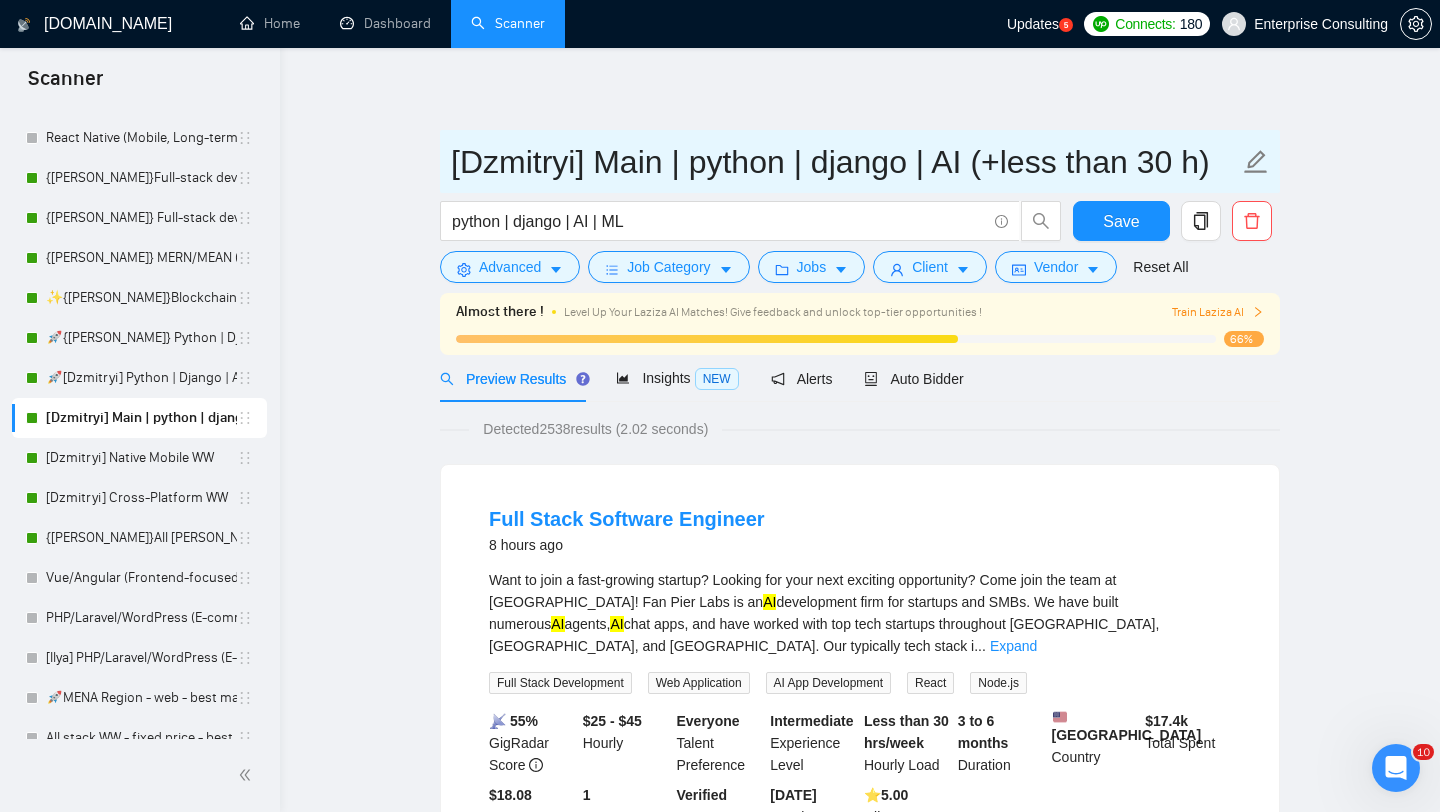 drag, startPoint x: 594, startPoint y: 157, endPoint x: 445, endPoint y: 169, distance: 149.48244 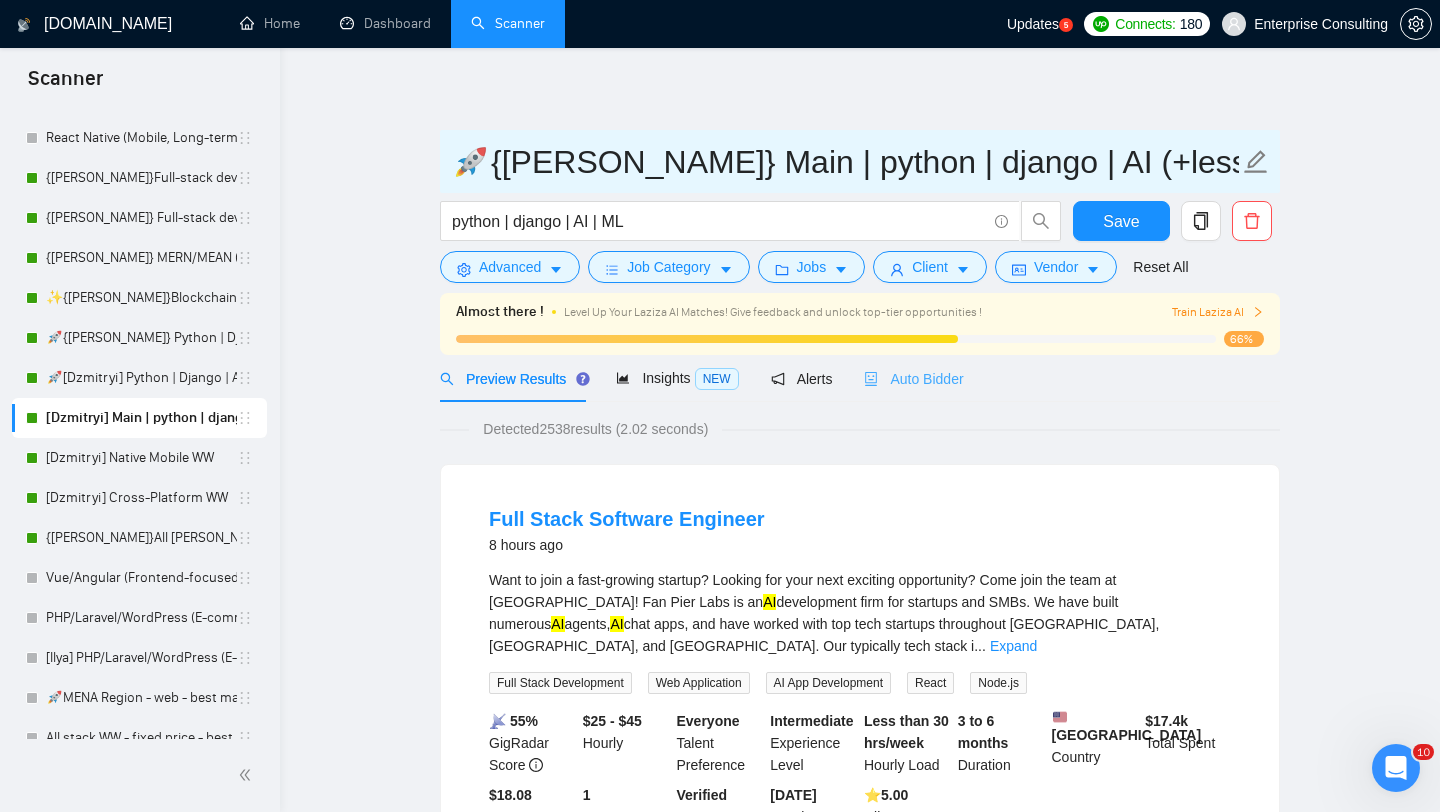 type on "🚀{[PERSON_NAME]} Main | python | django | AI (+less than 30 h)" 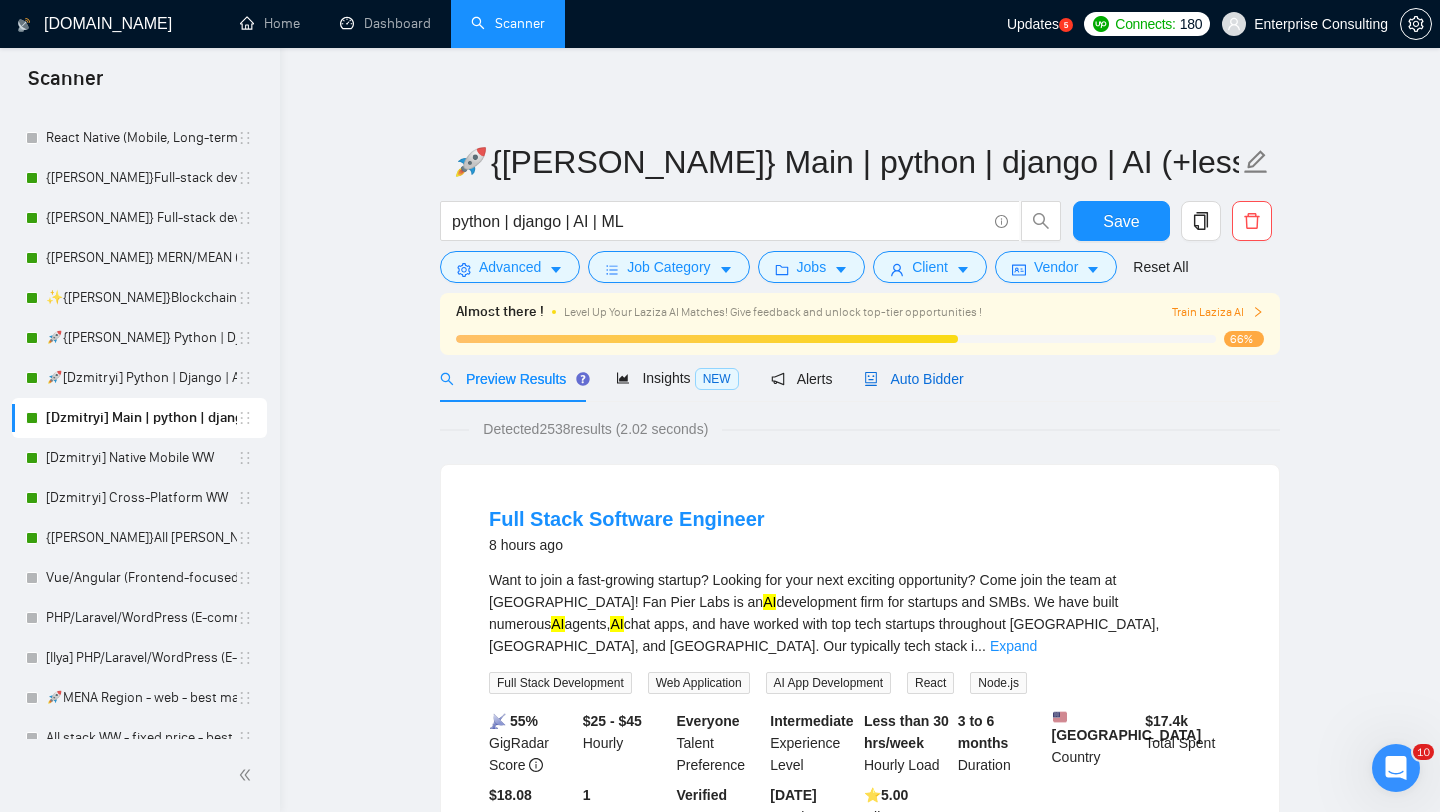 click on "Auto Bidder" at bounding box center [913, 379] 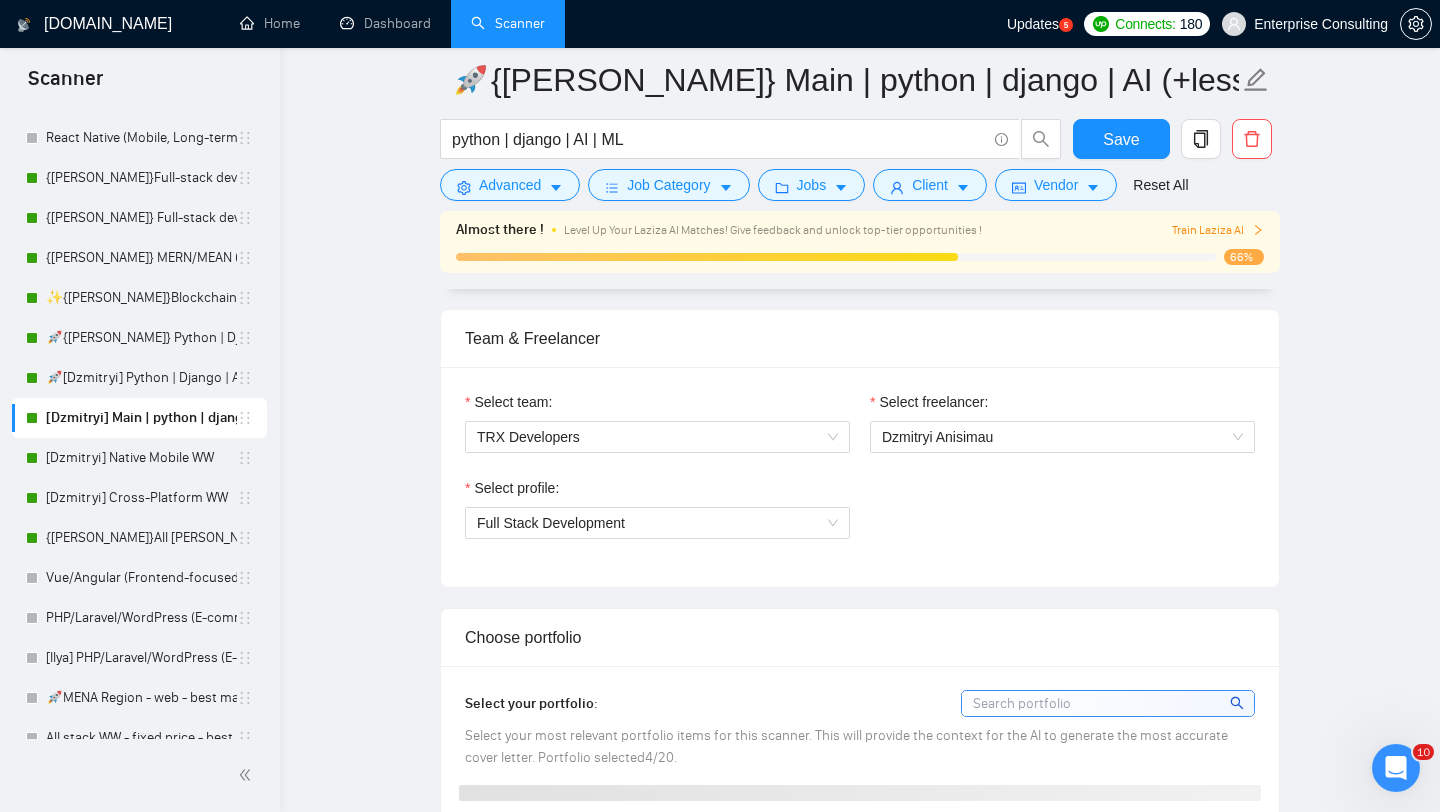 scroll, scrollTop: 1056, scrollLeft: 0, axis: vertical 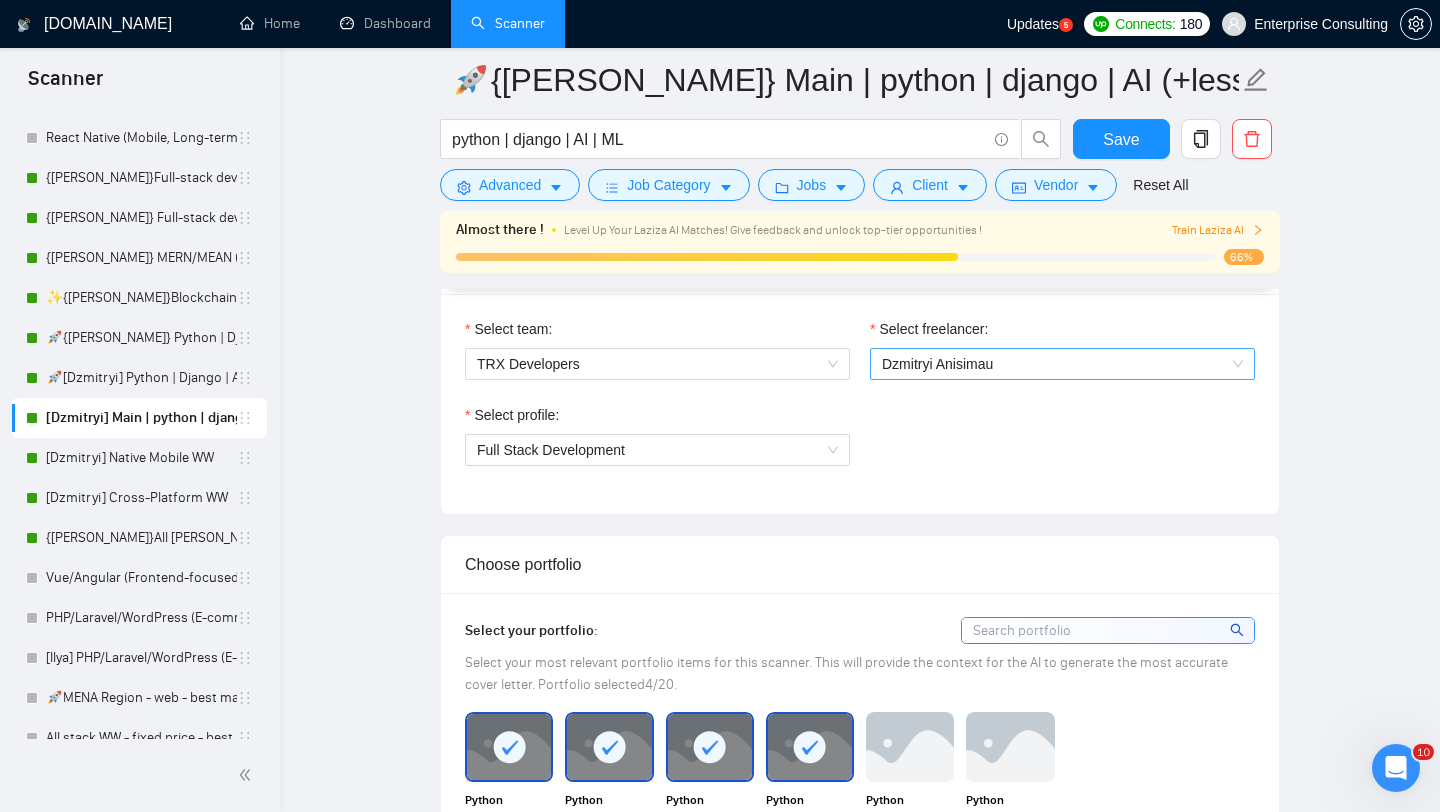 click on "Dzmitryi  Anisimau" at bounding box center [937, 364] 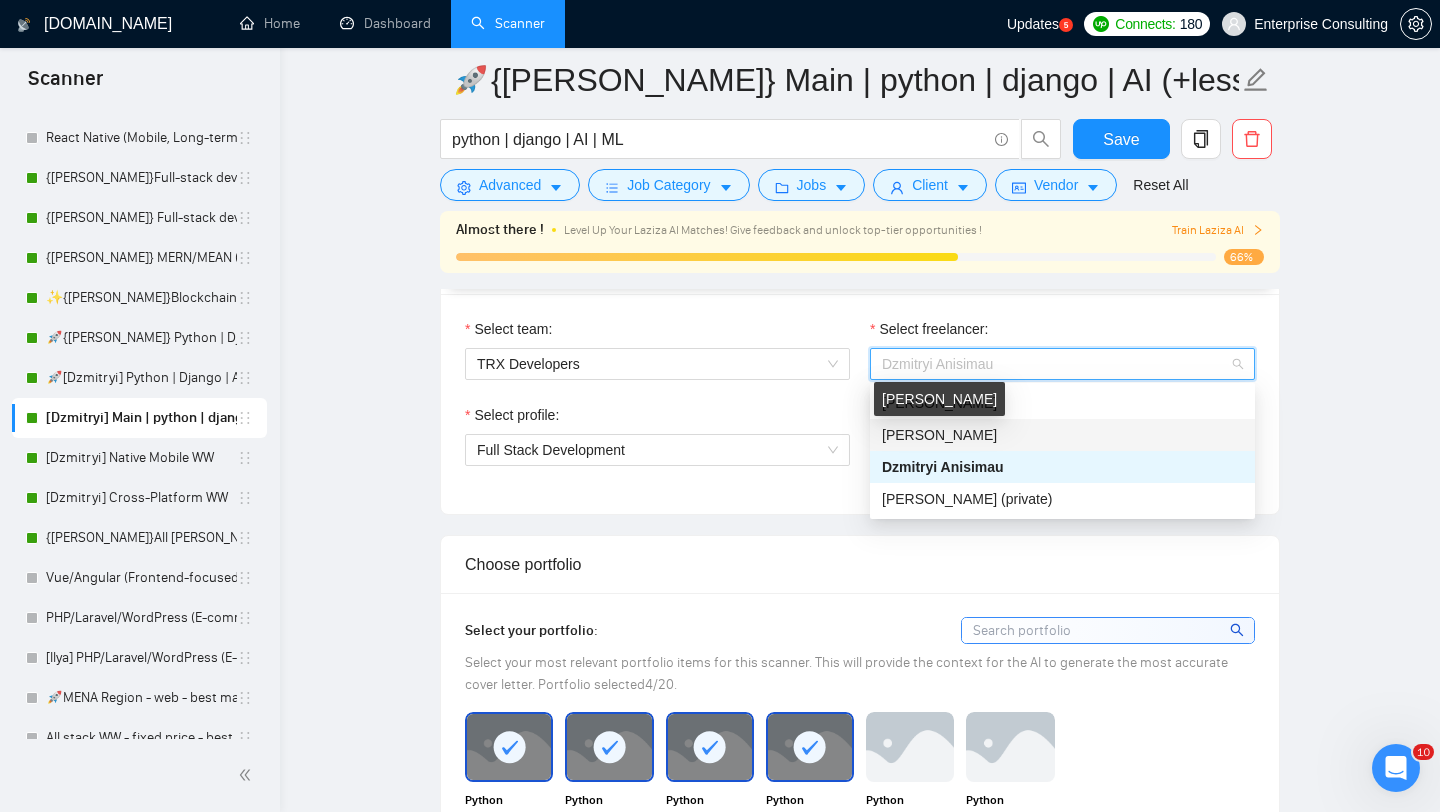 click on "[PERSON_NAME]" at bounding box center (939, 435) 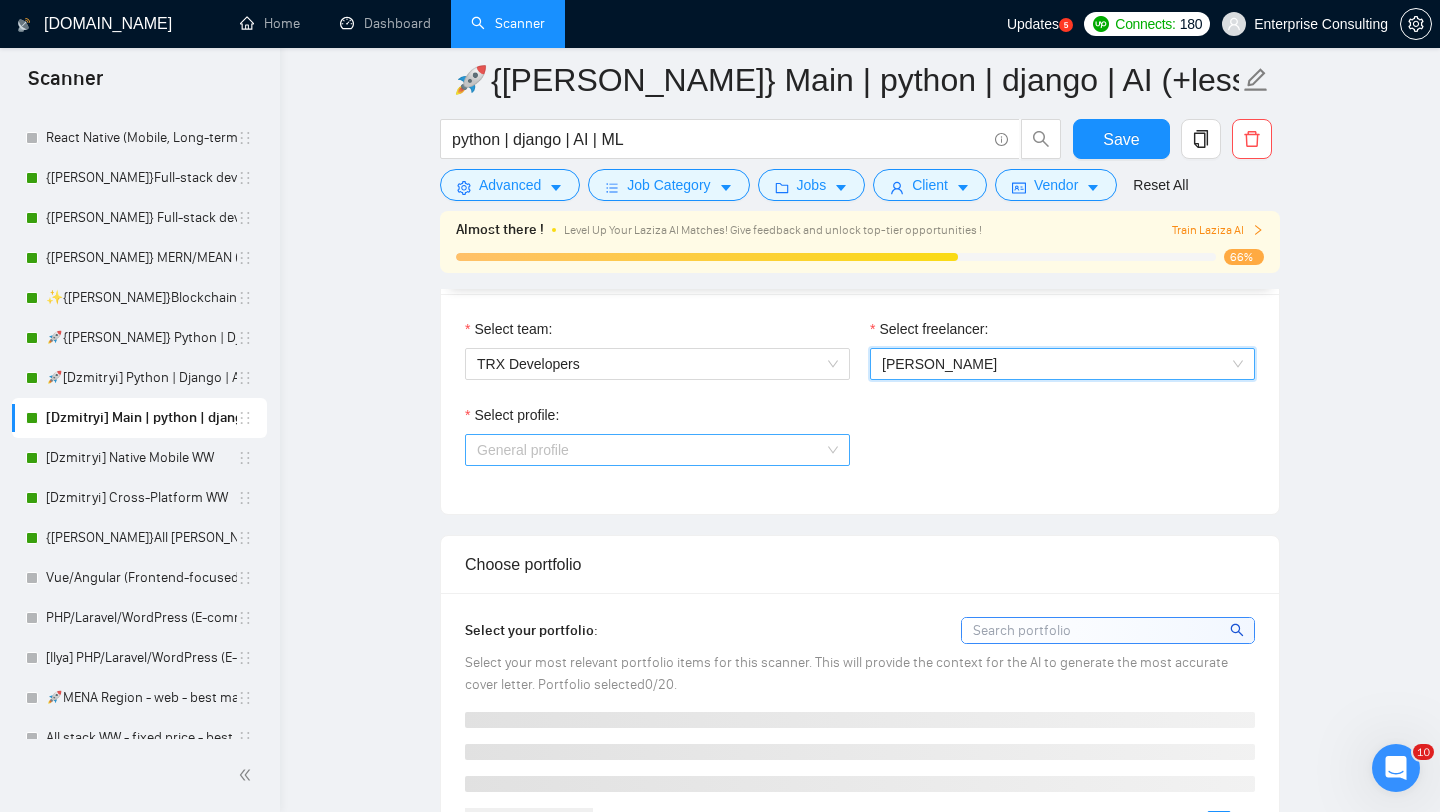 click on "General profile" at bounding box center [657, 450] 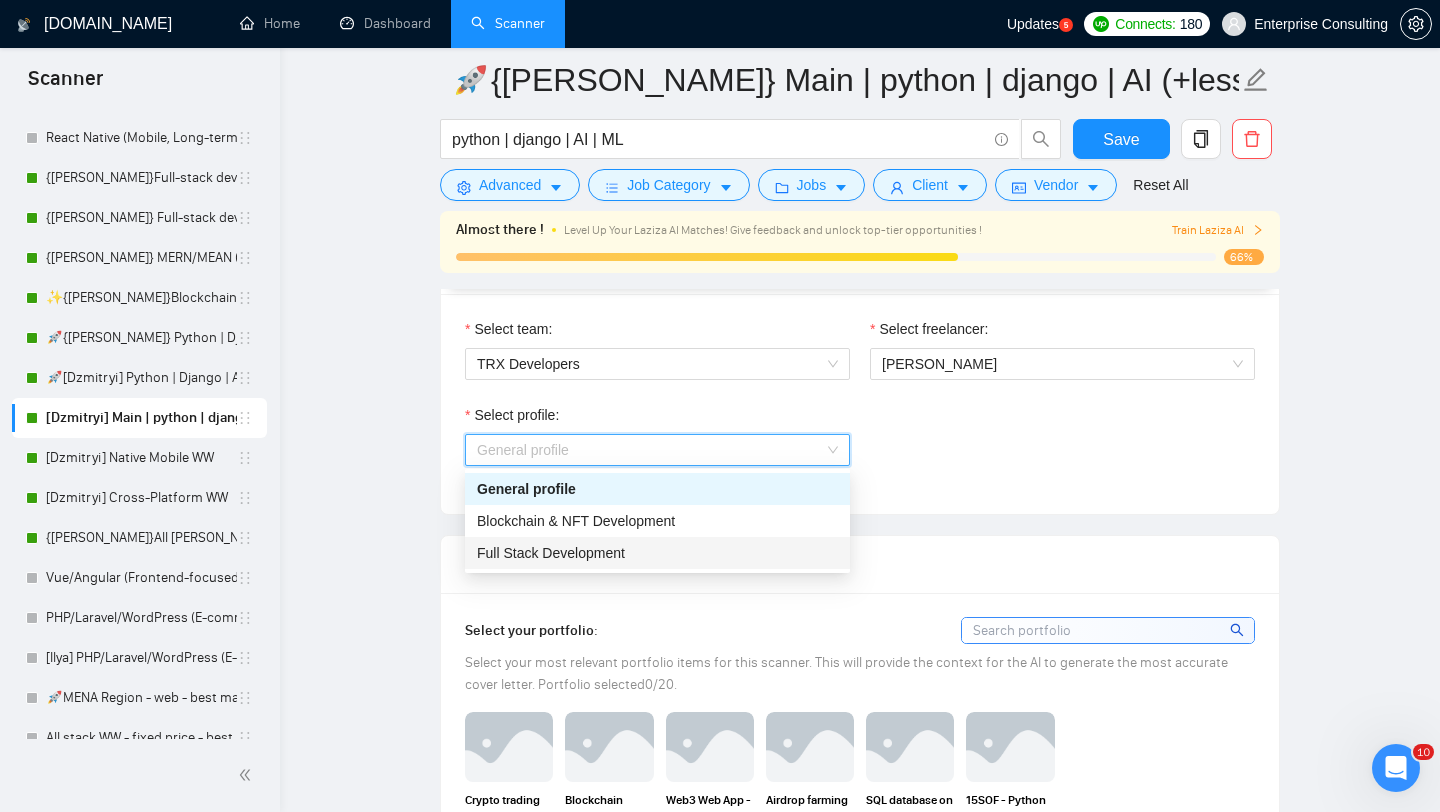 click on "Full Stack Development" at bounding box center (657, 553) 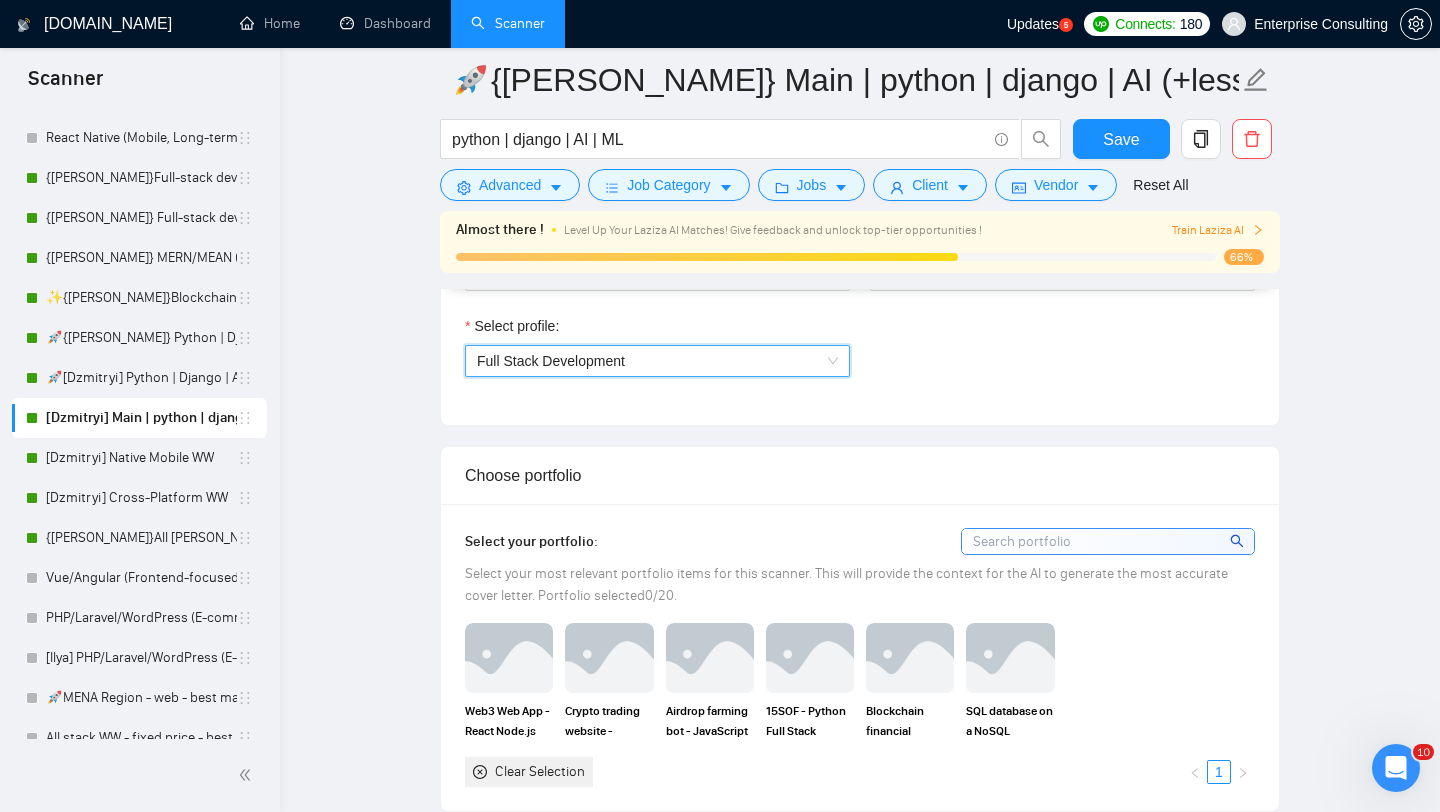scroll, scrollTop: 1151, scrollLeft: 0, axis: vertical 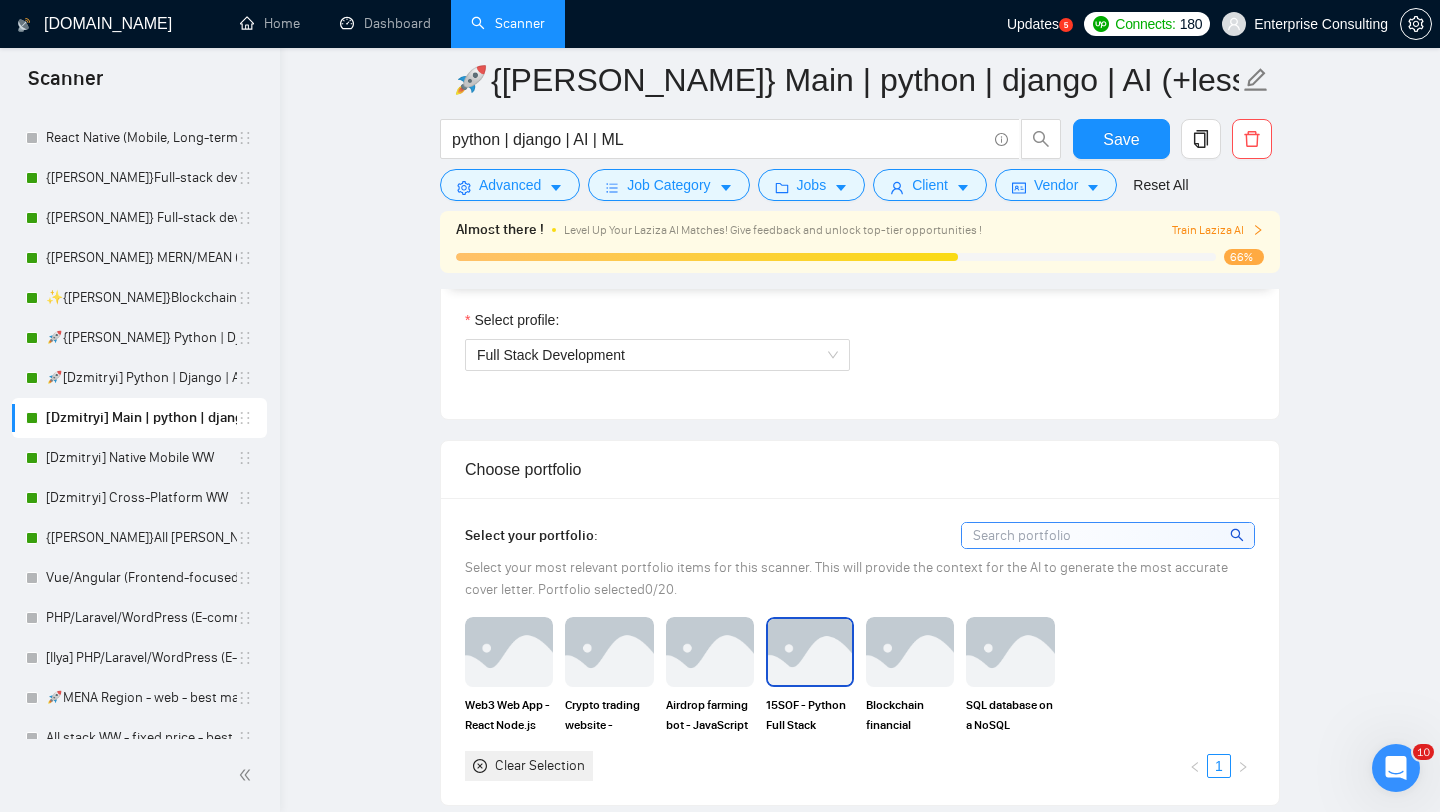 click at bounding box center (810, 652) 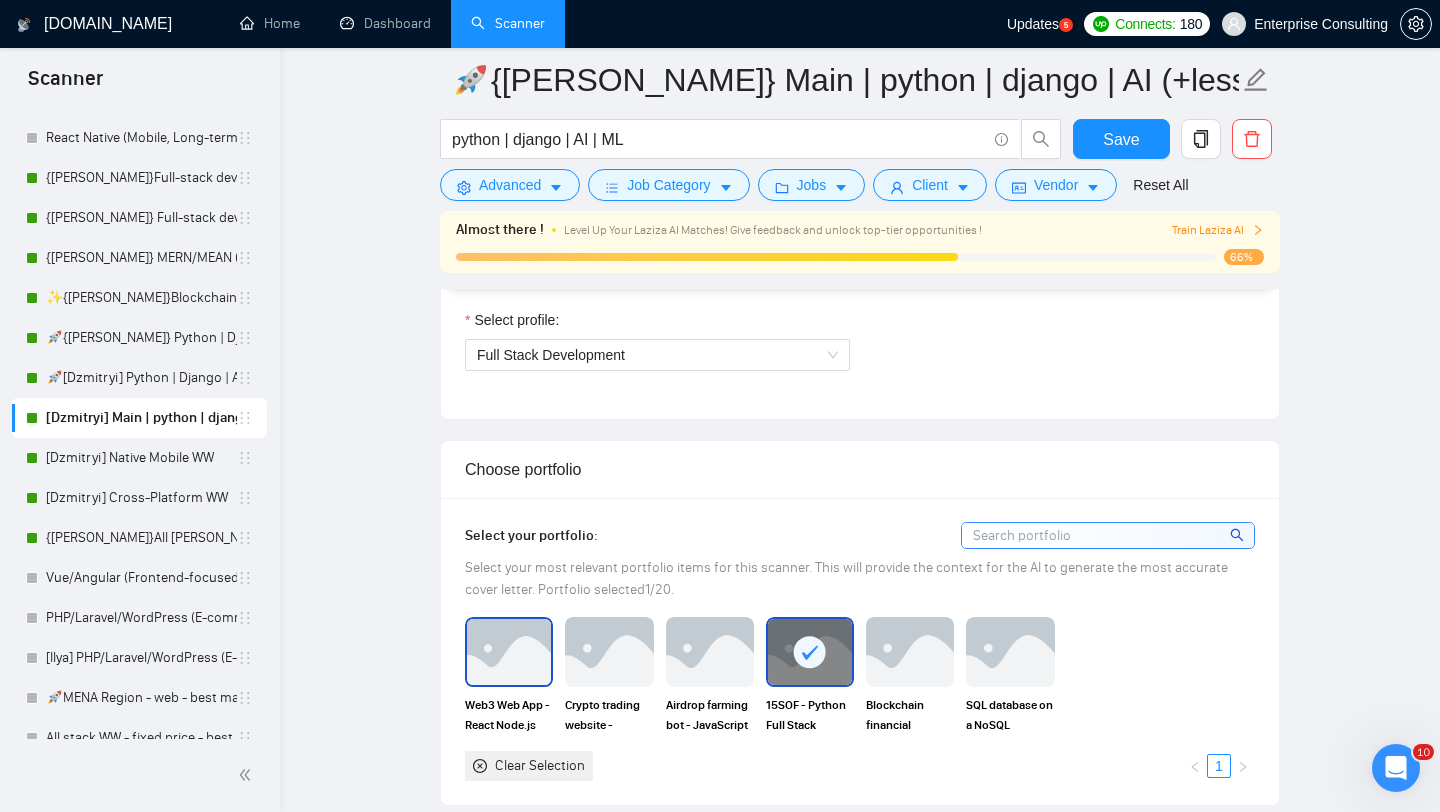 click at bounding box center [509, 652] 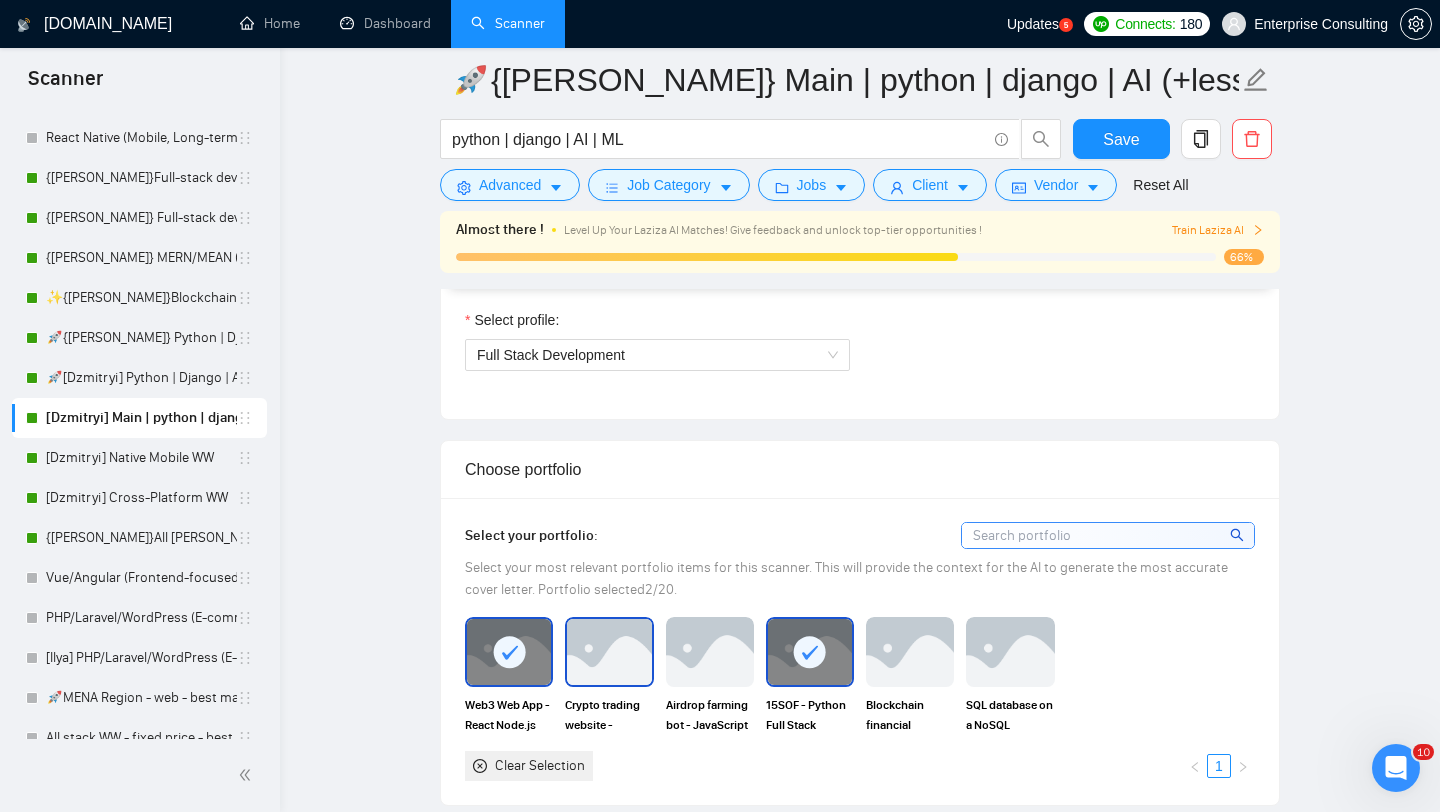 click at bounding box center (609, 652) 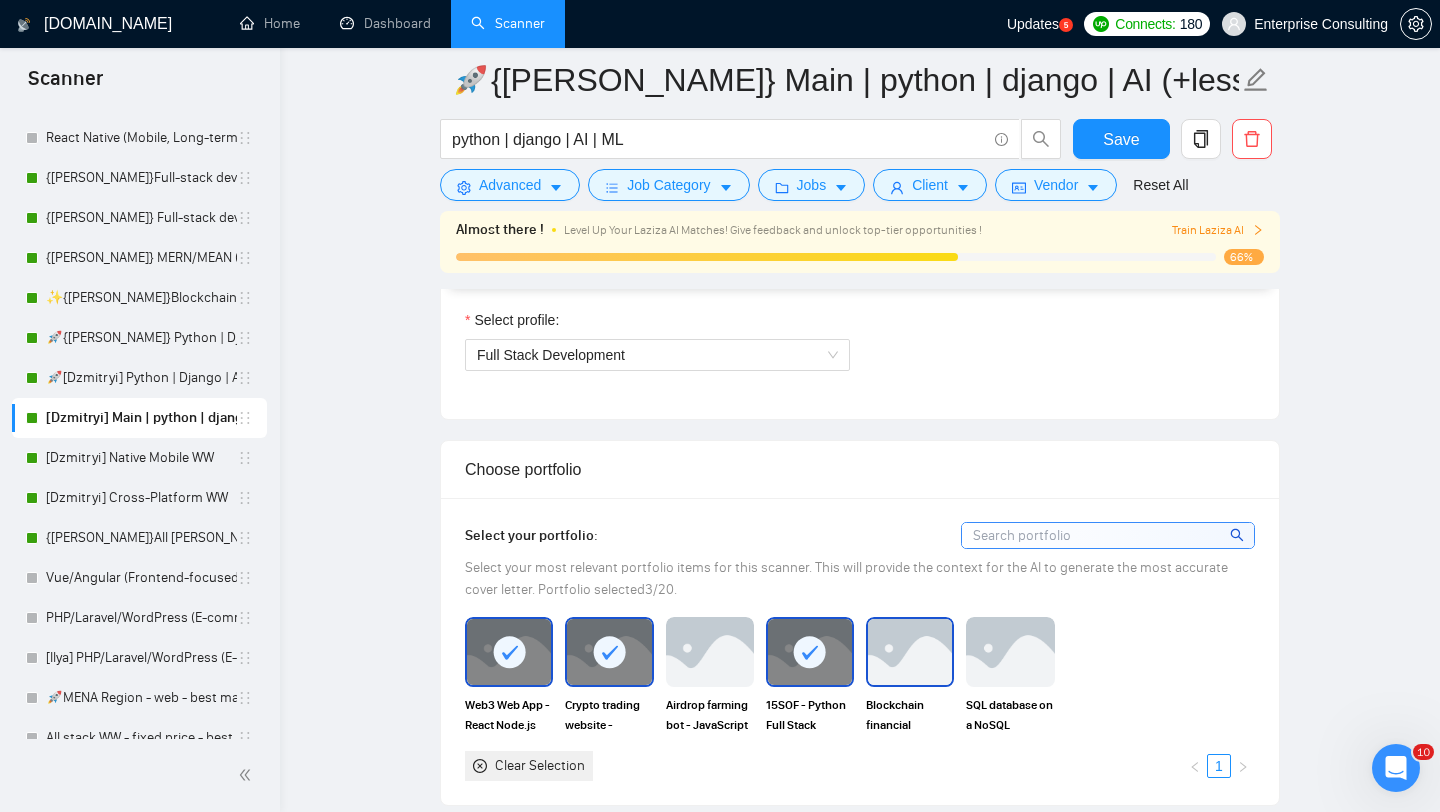click at bounding box center [910, 652] 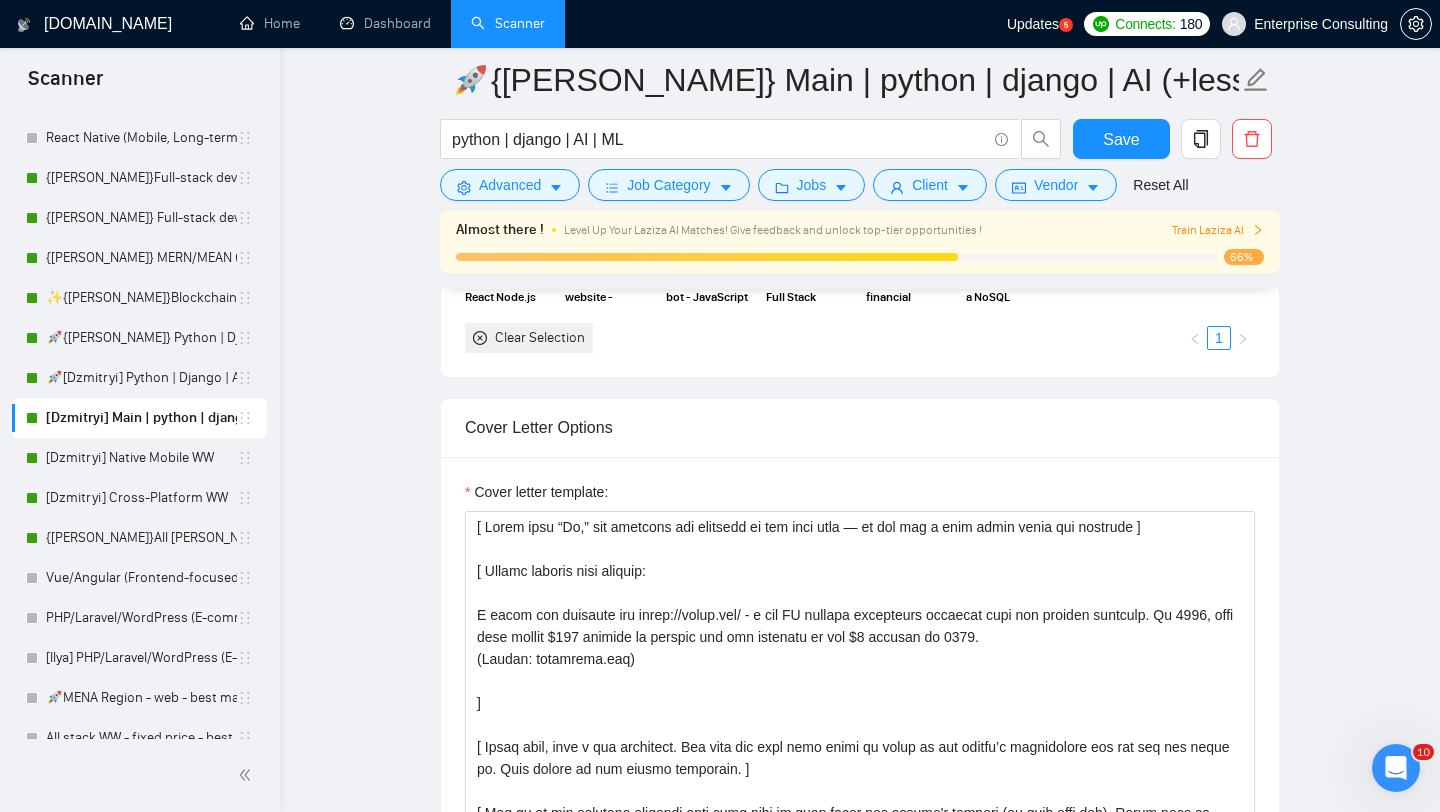 scroll, scrollTop: 1577, scrollLeft: 0, axis: vertical 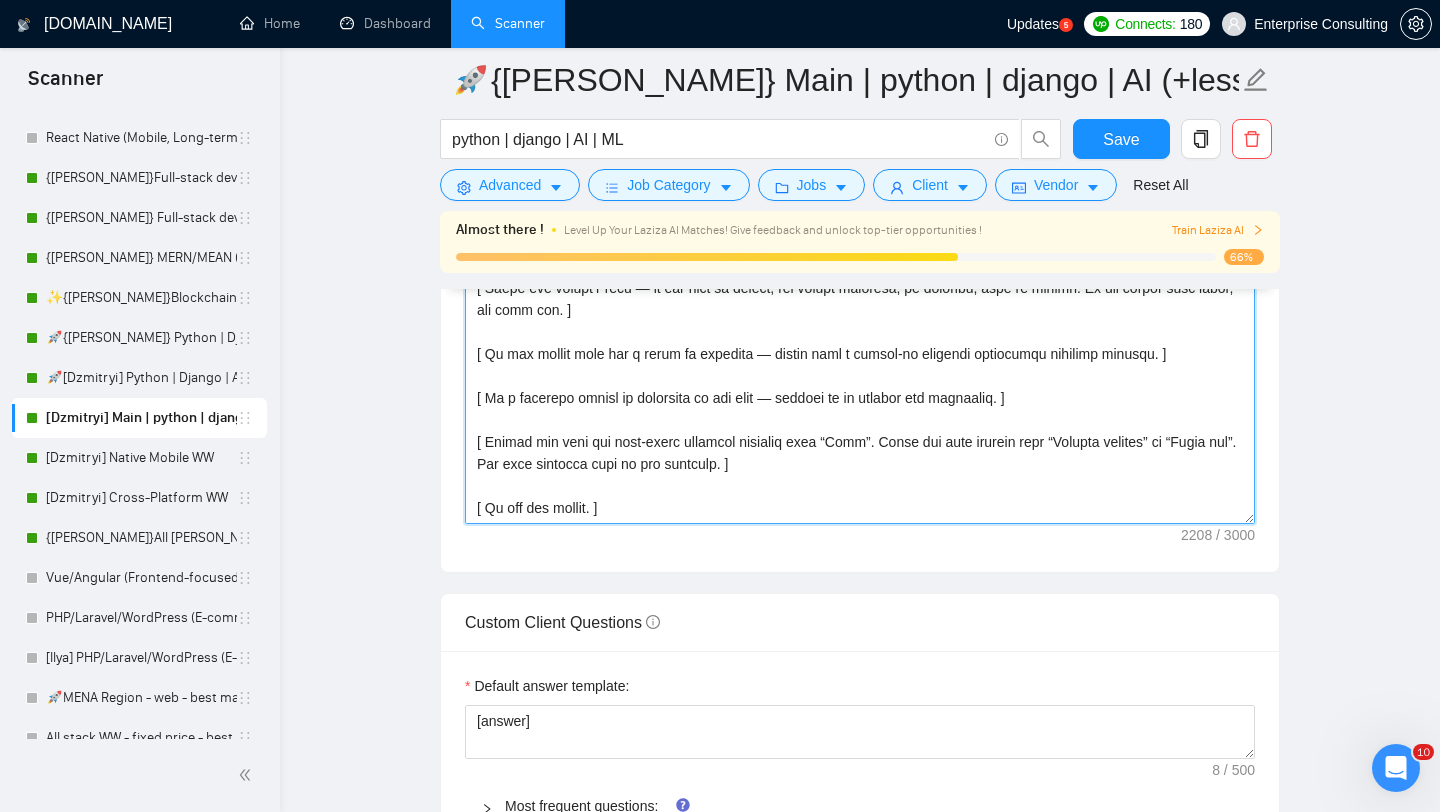 click on "Cover letter template:" at bounding box center [860, 299] 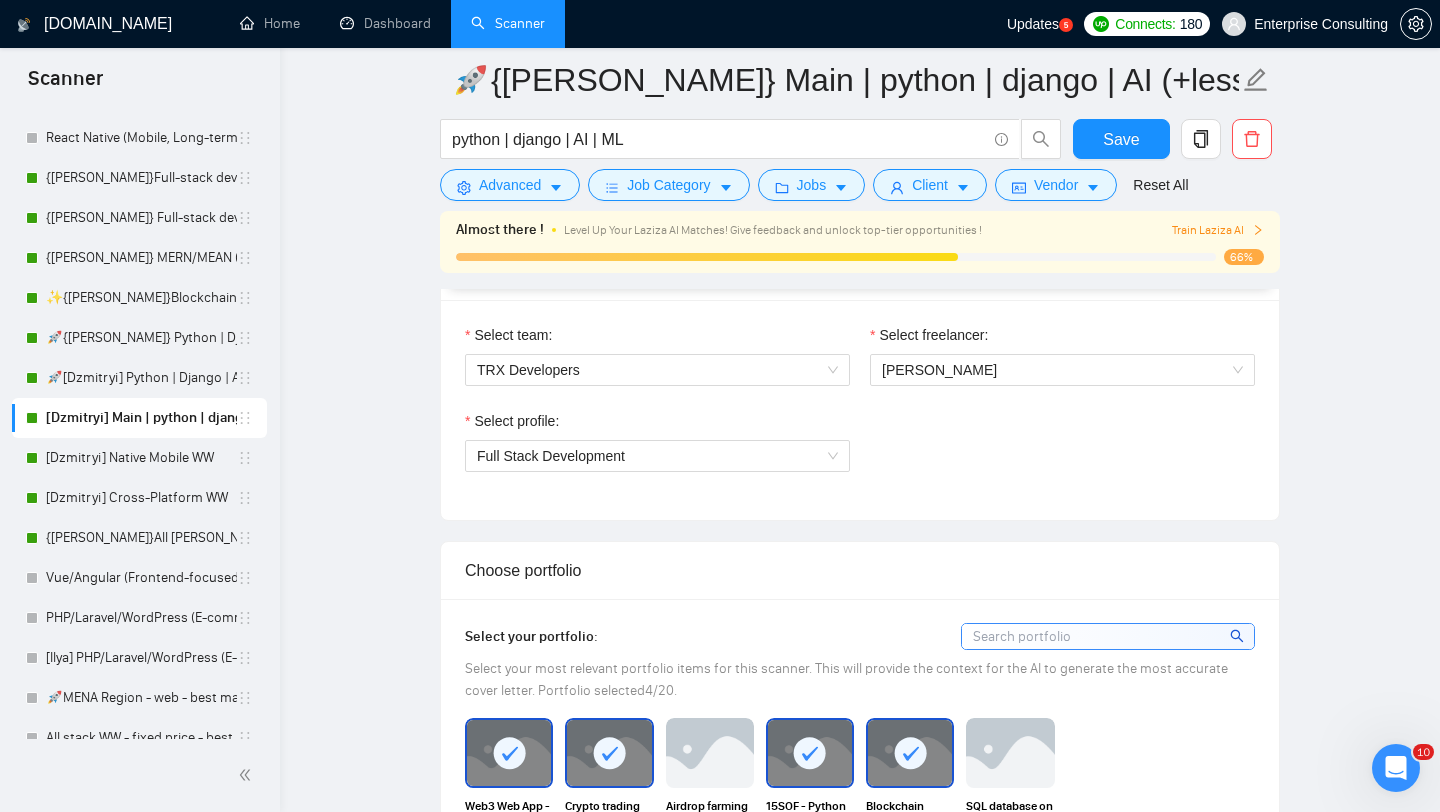 scroll, scrollTop: 1001, scrollLeft: 0, axis: vertical 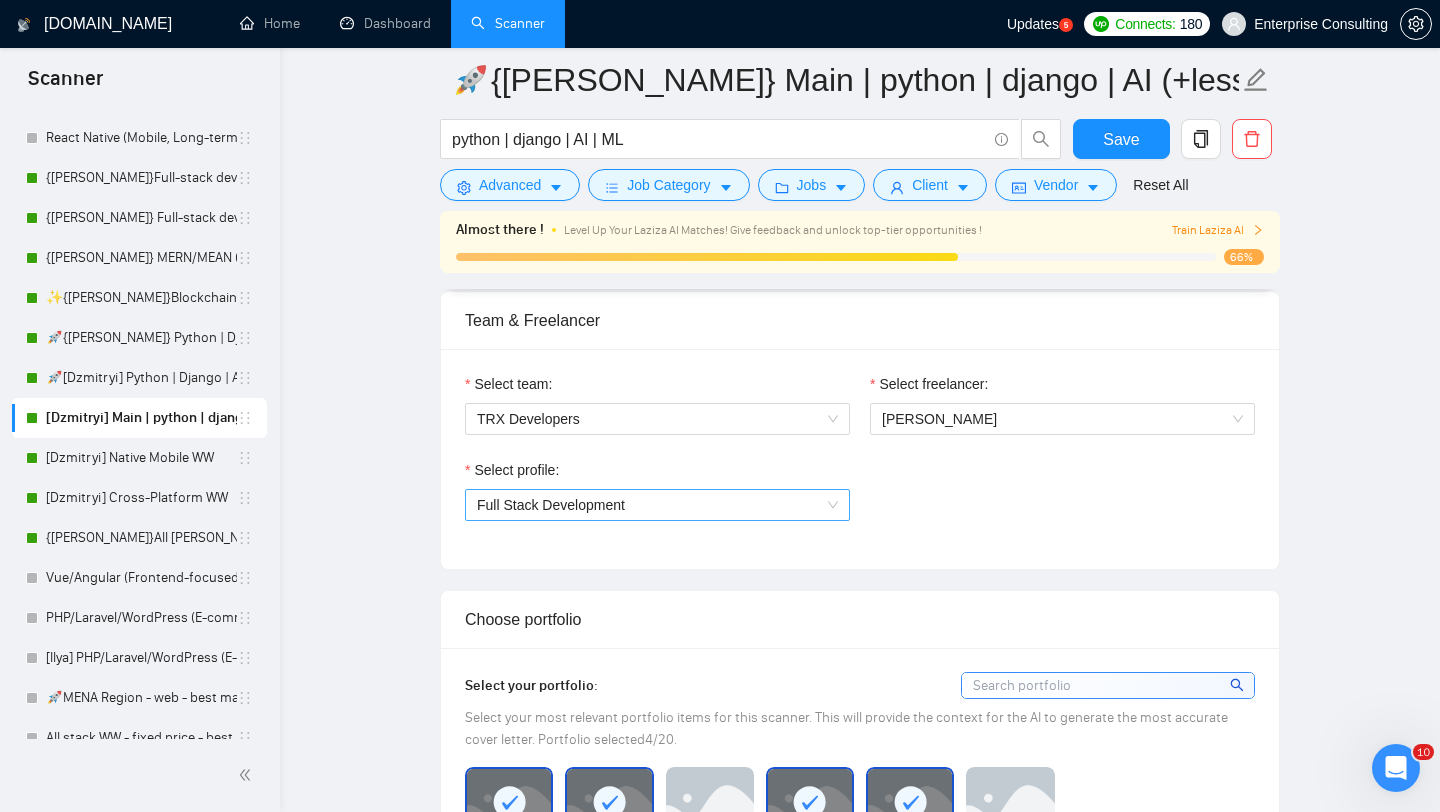 click on "Full Stack Development" at bounding box center [657, 505] 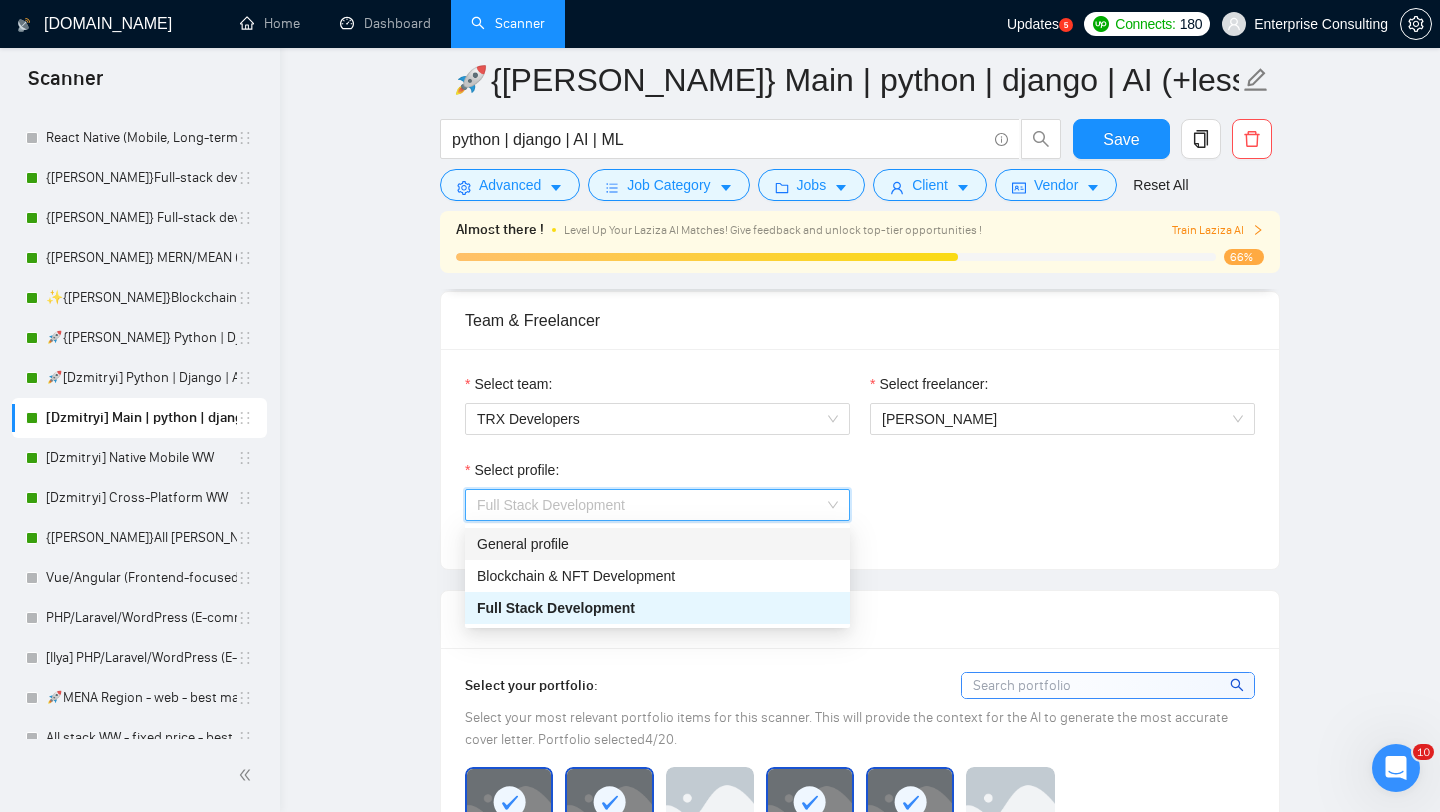 click on "General profile" at bounding box center [657, 544] 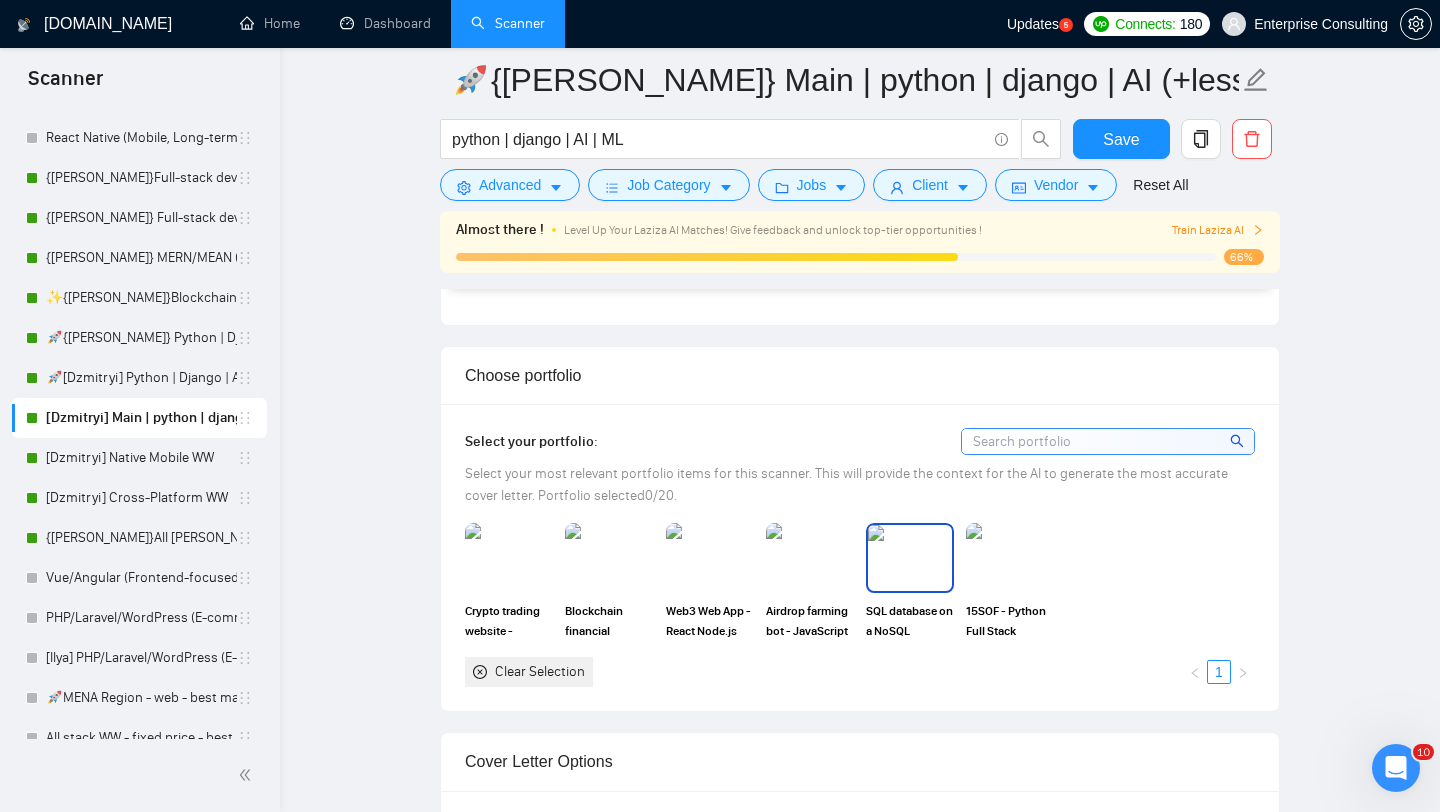 scroll, scrollTop: 1254, scrollLeft: 0, axis: vertical 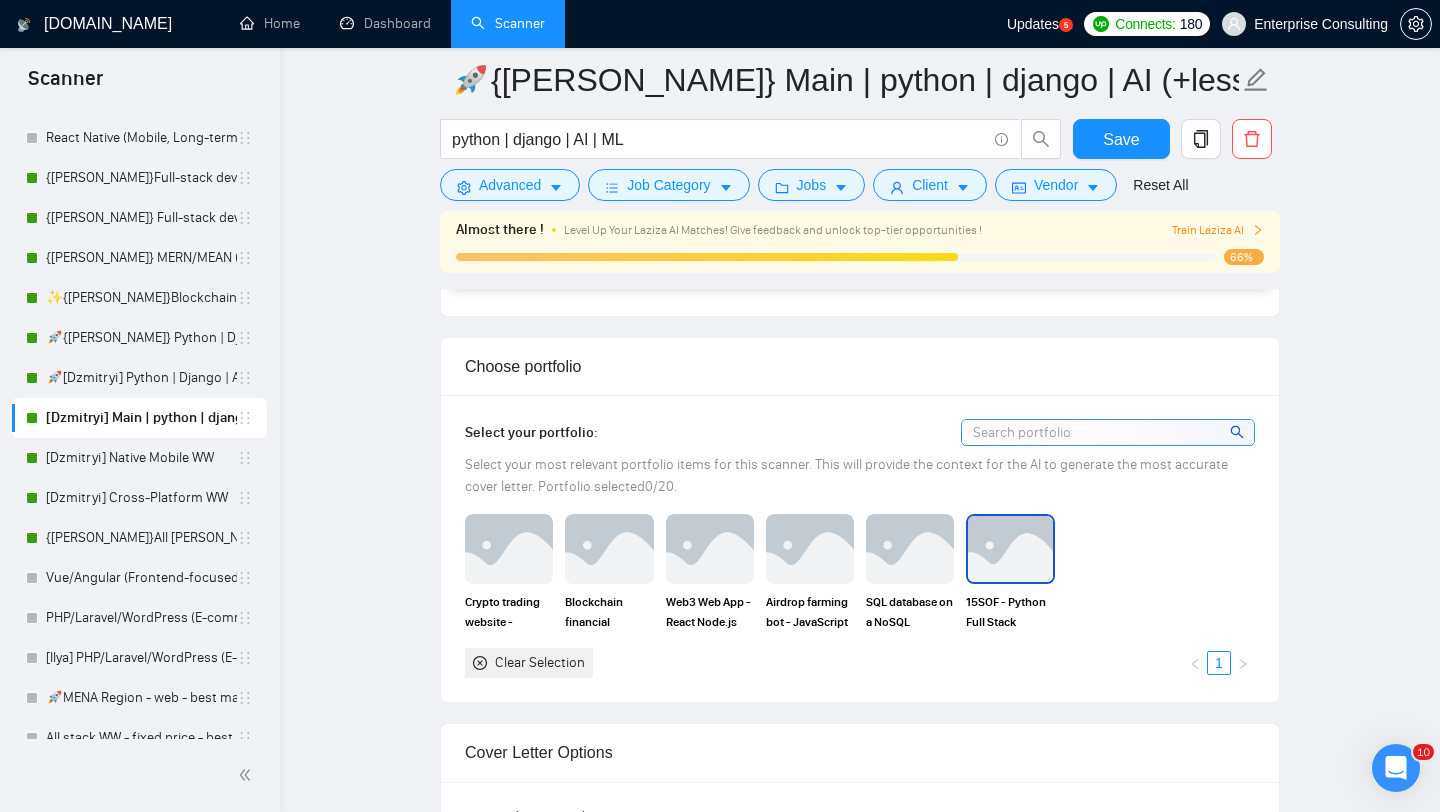click at bounding box center (1010, 549) 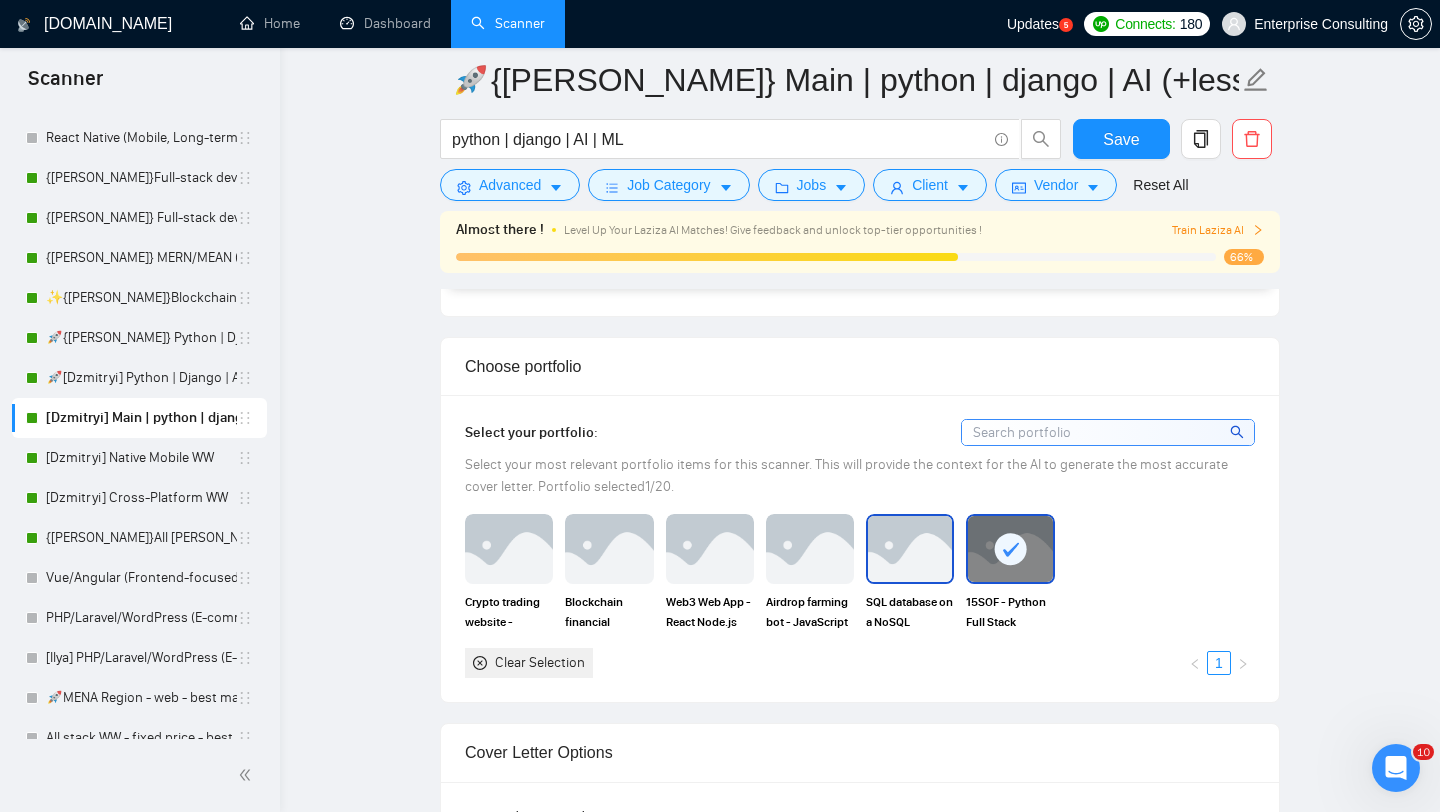 click at bounding box center (910, 549) 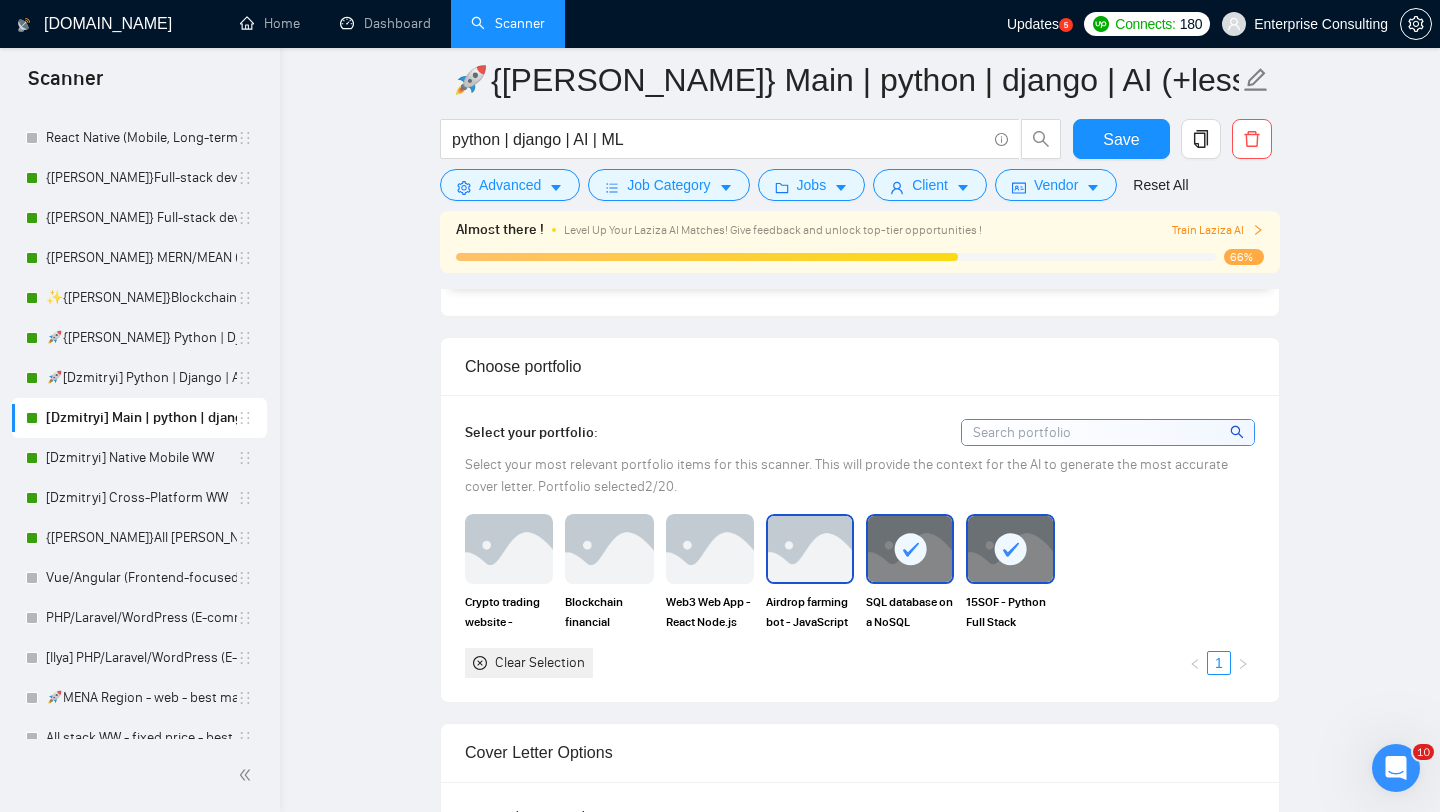 click at bounding box center [810, 549] 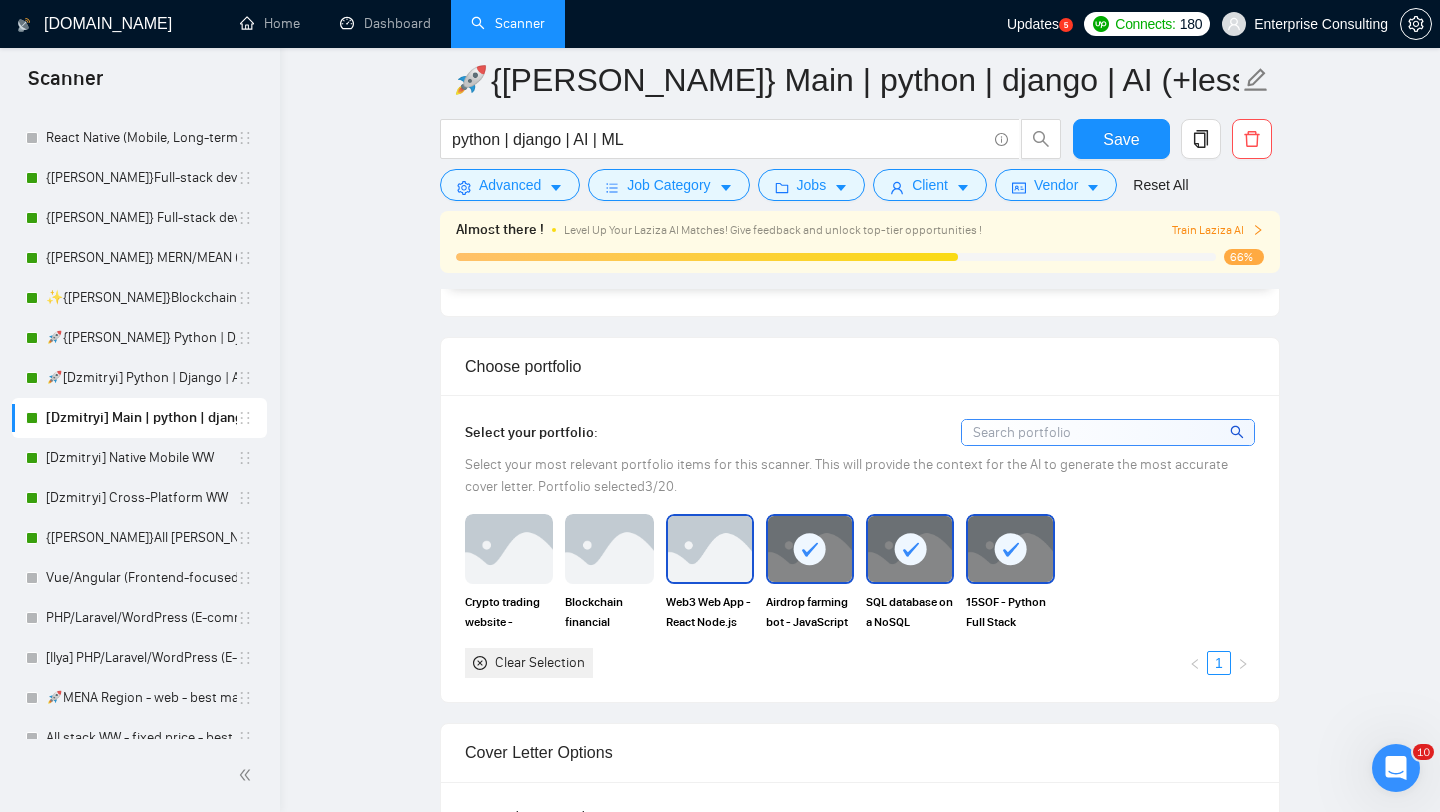 click at bounding box center [710, 549] 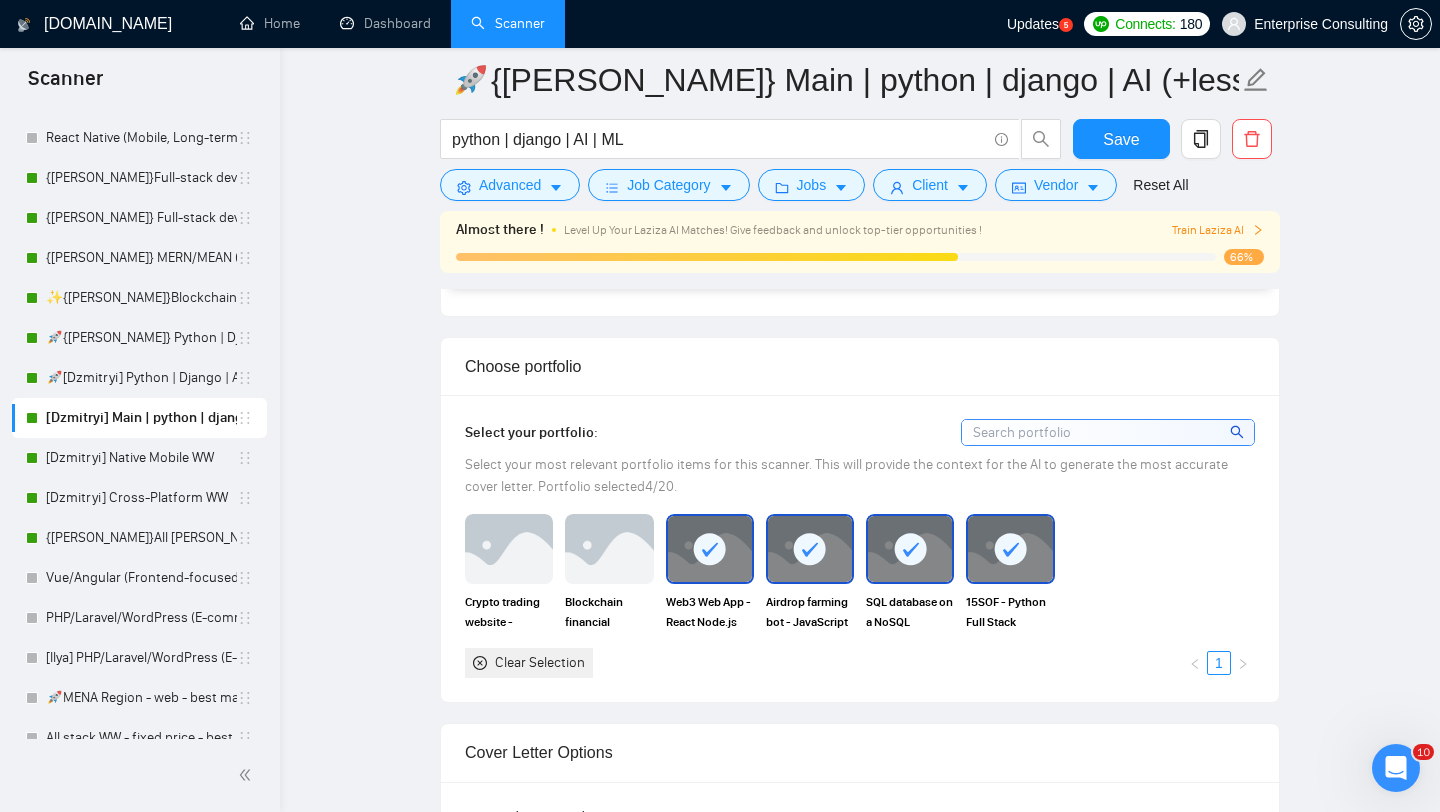 click 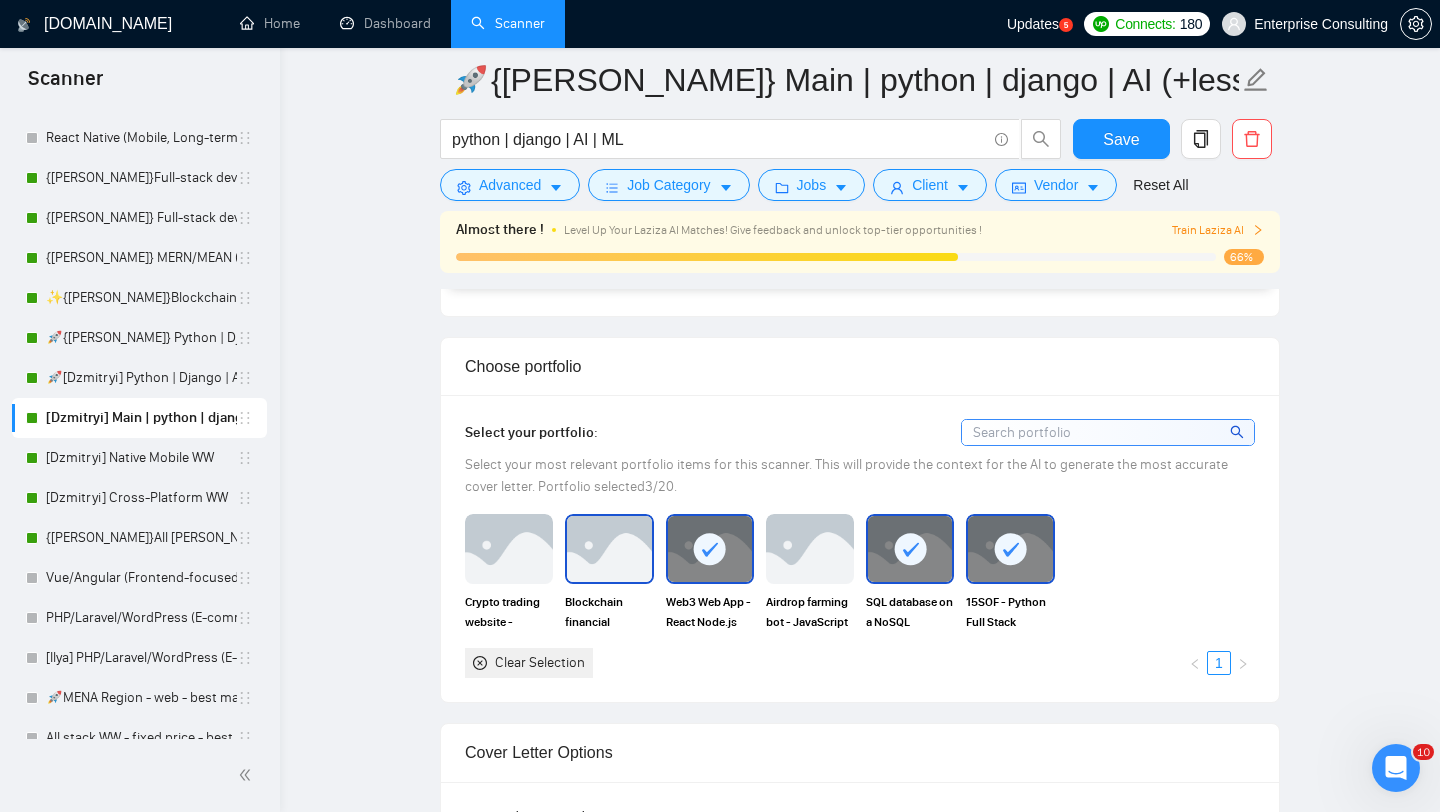 click at bounding box center (609, 549) 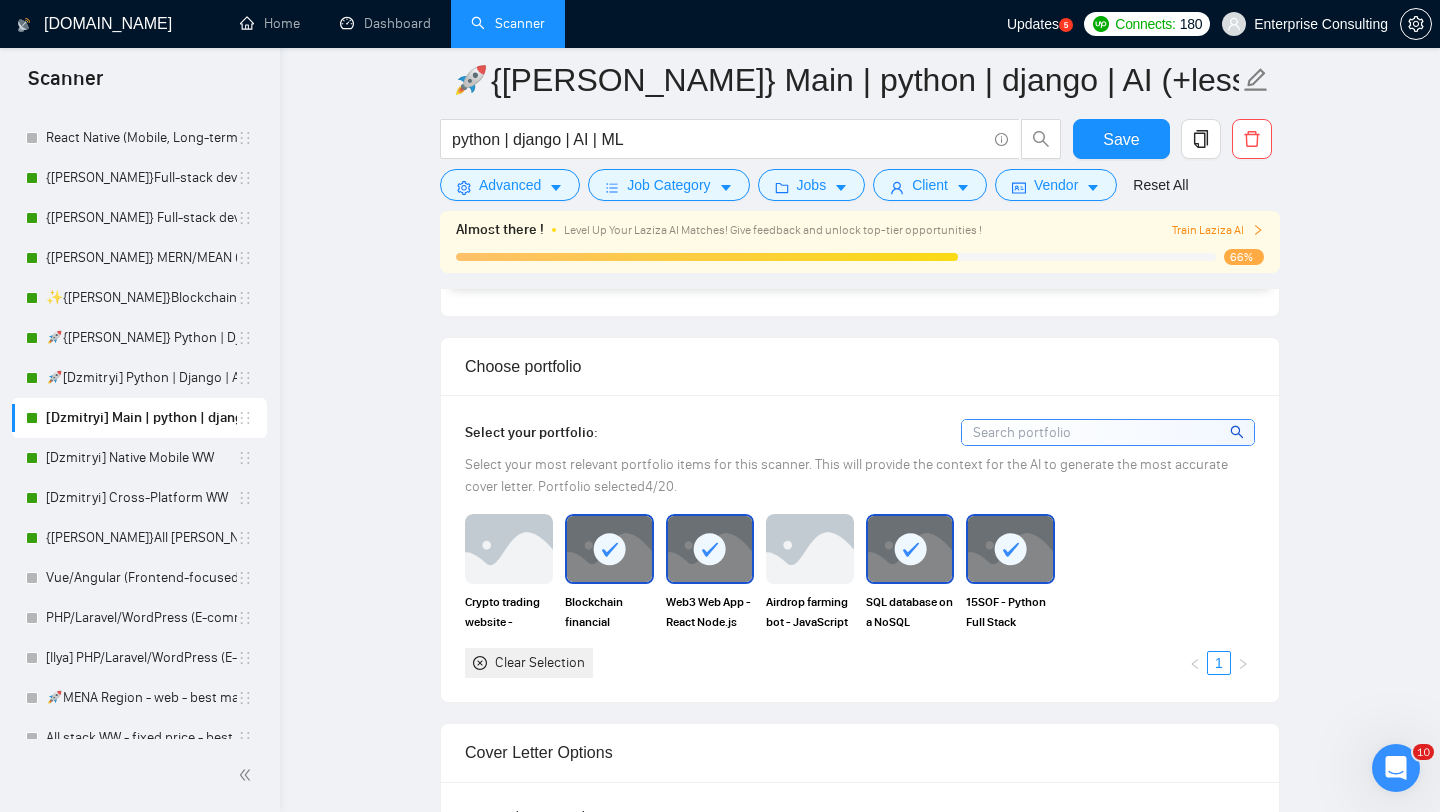 click 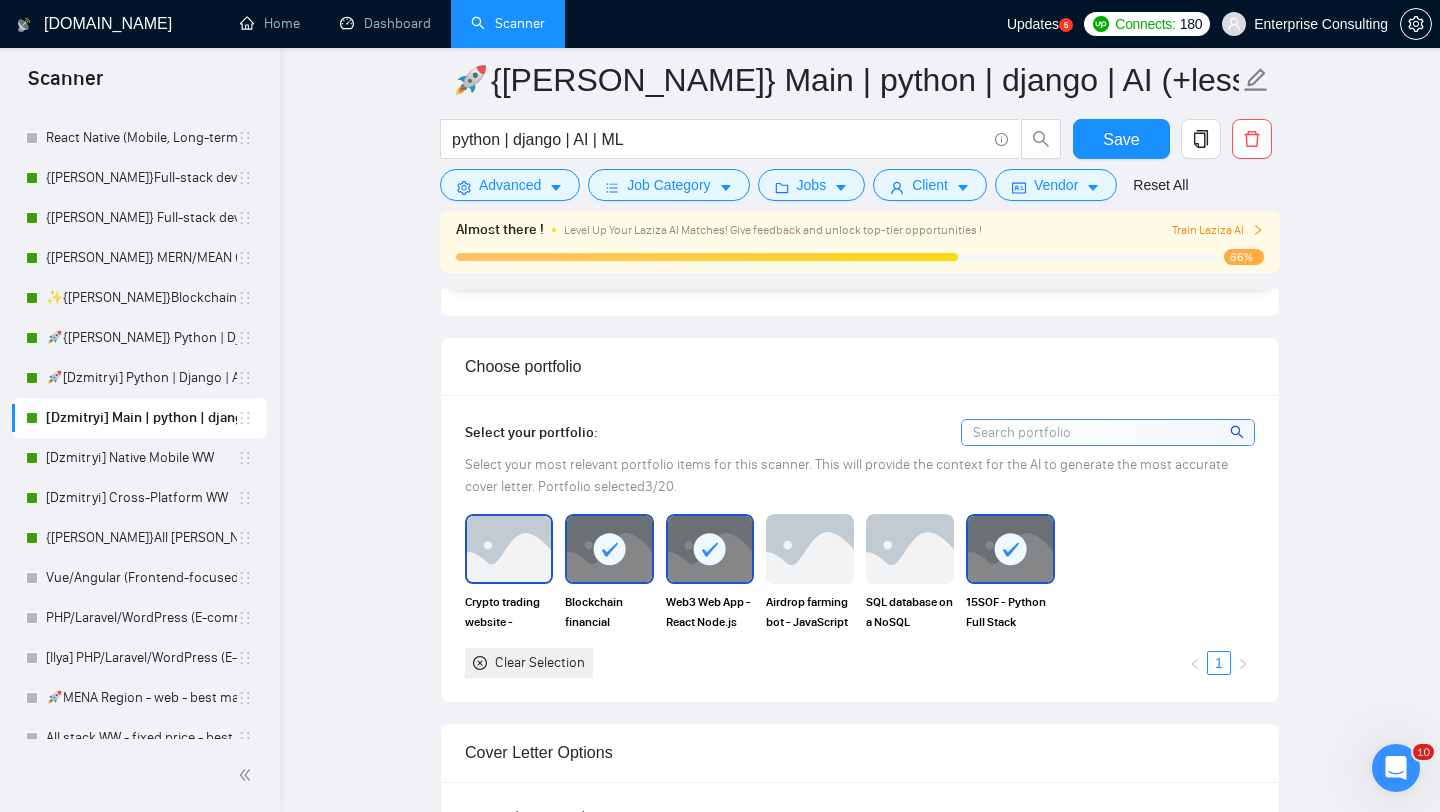 click at bounding box center (509, 549) 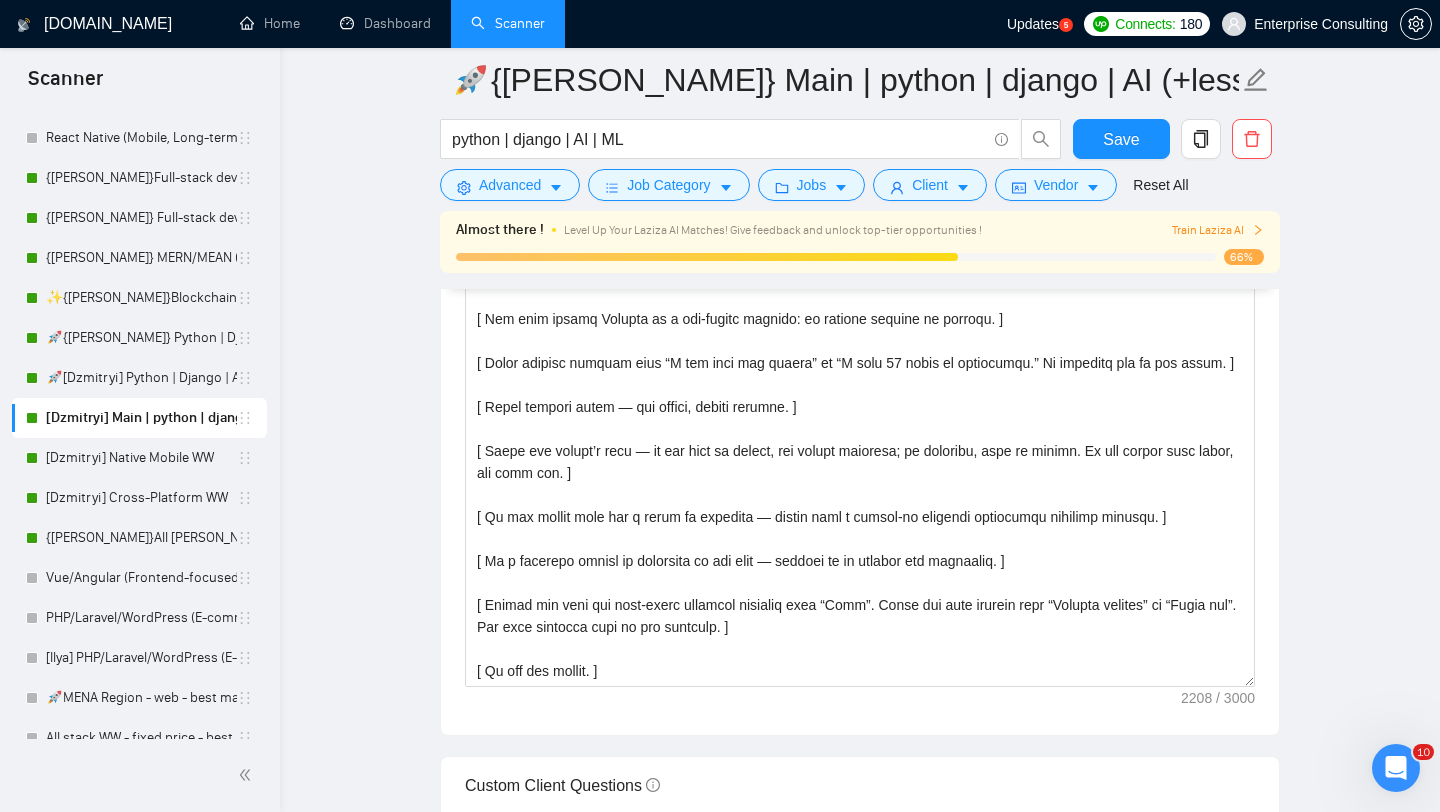 scroll, scrollTop: 1813, scrollLeft: 0, axis: vertical 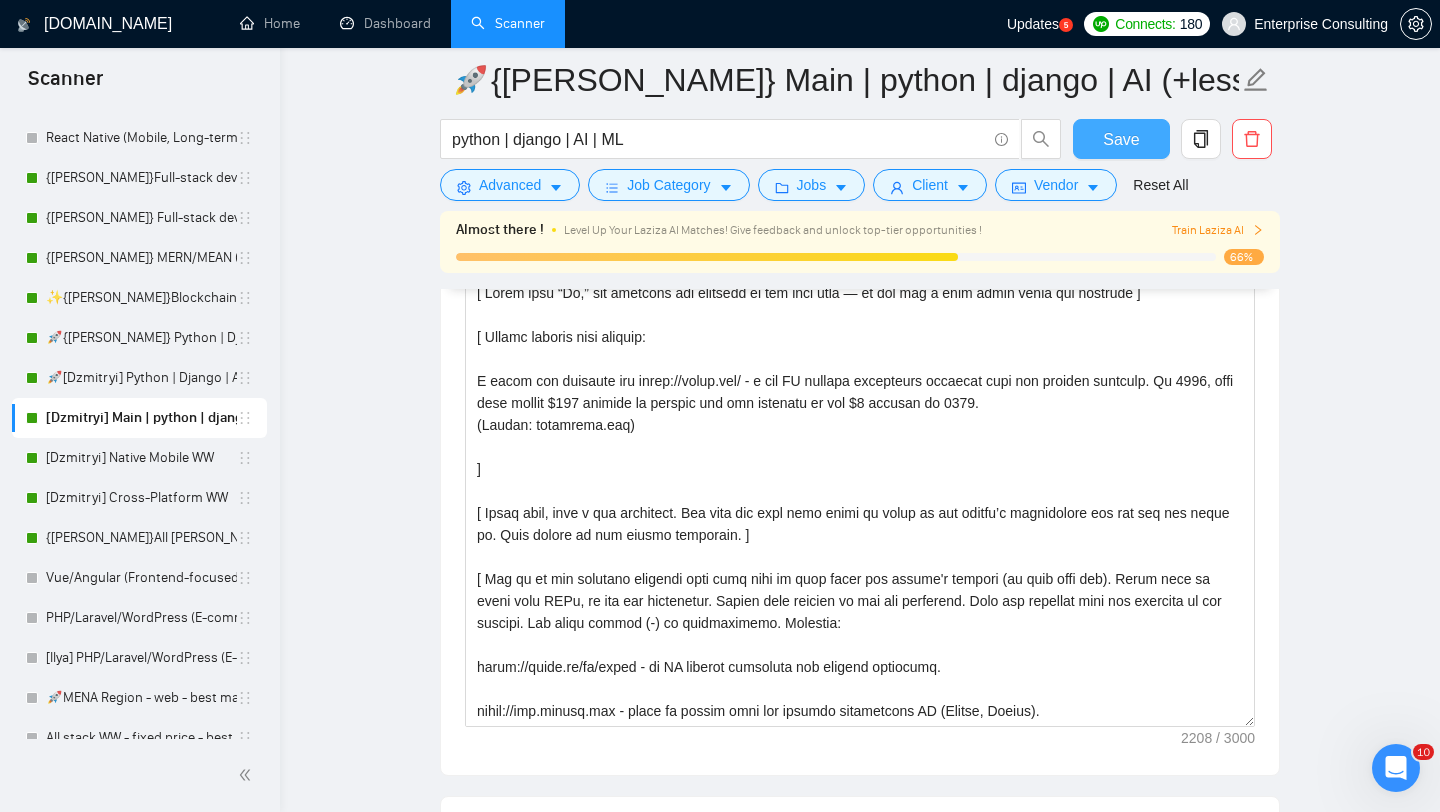 click on "Save" at bounding box center (1121, 139) 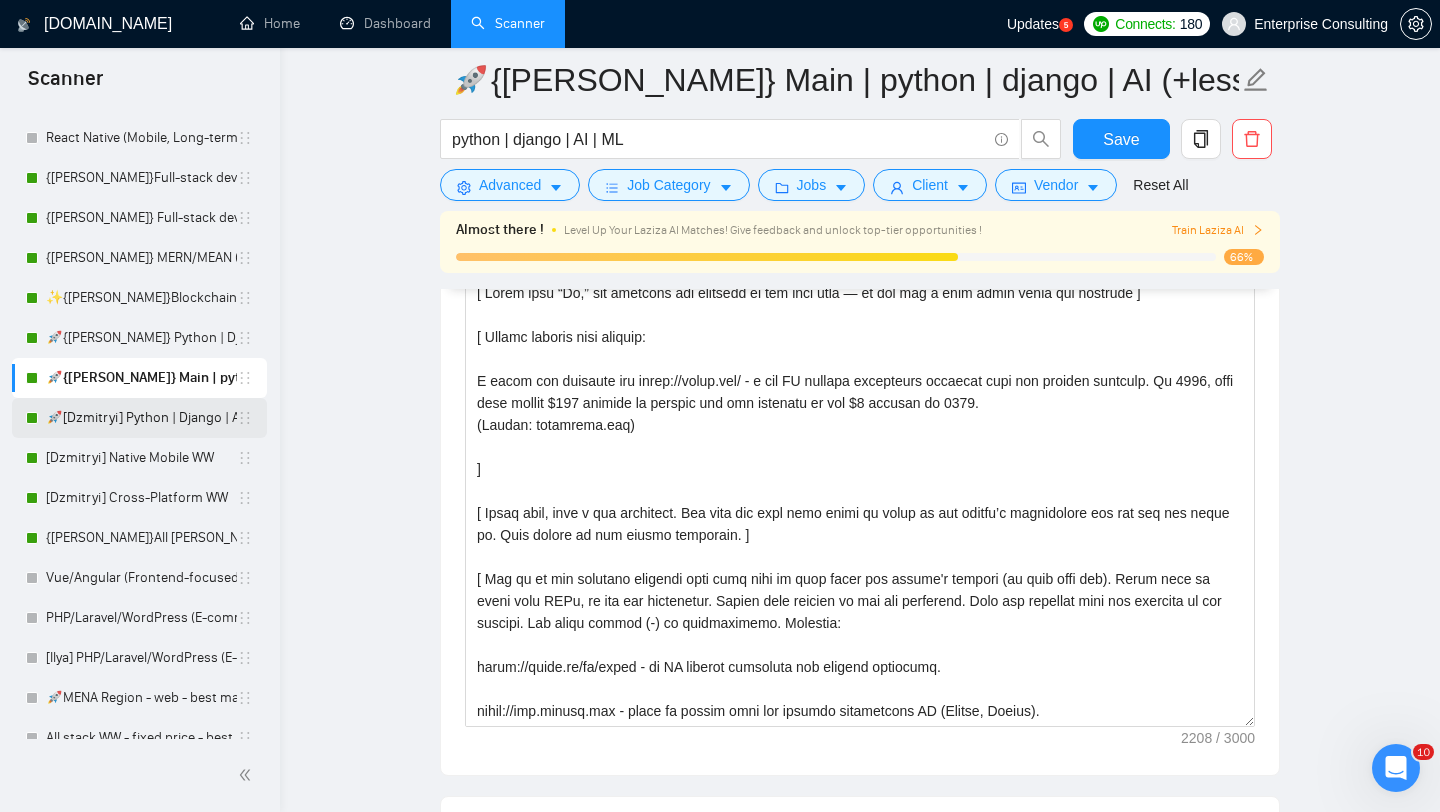 click on "🚀[Dzmitryi] Python | Django | AI /" at bounding box center (141, 418) 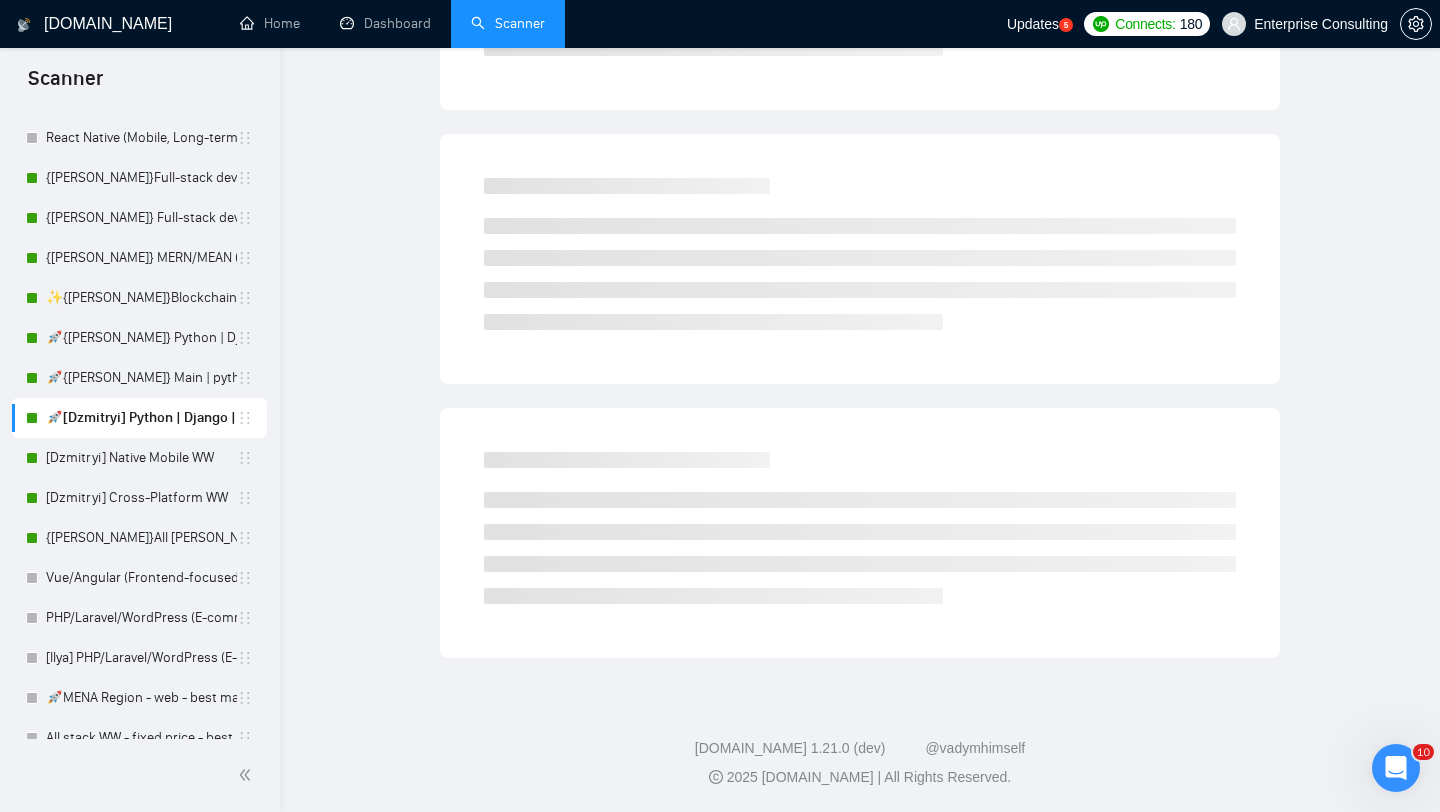 scroll, scrollTop: 0, scrollLeft: 0, axis: both 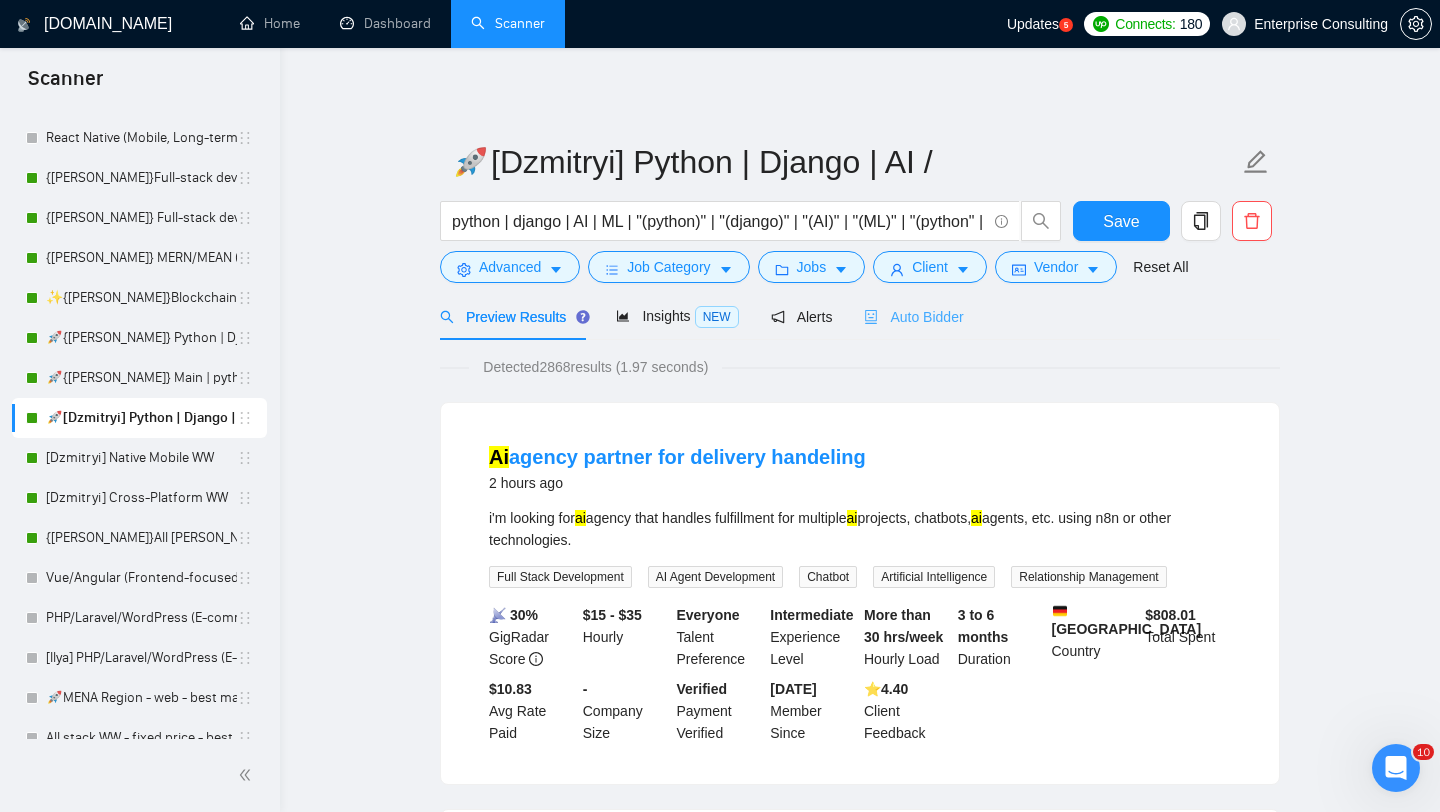 click on "Auto Bidder" at bounding box center [913, 316] 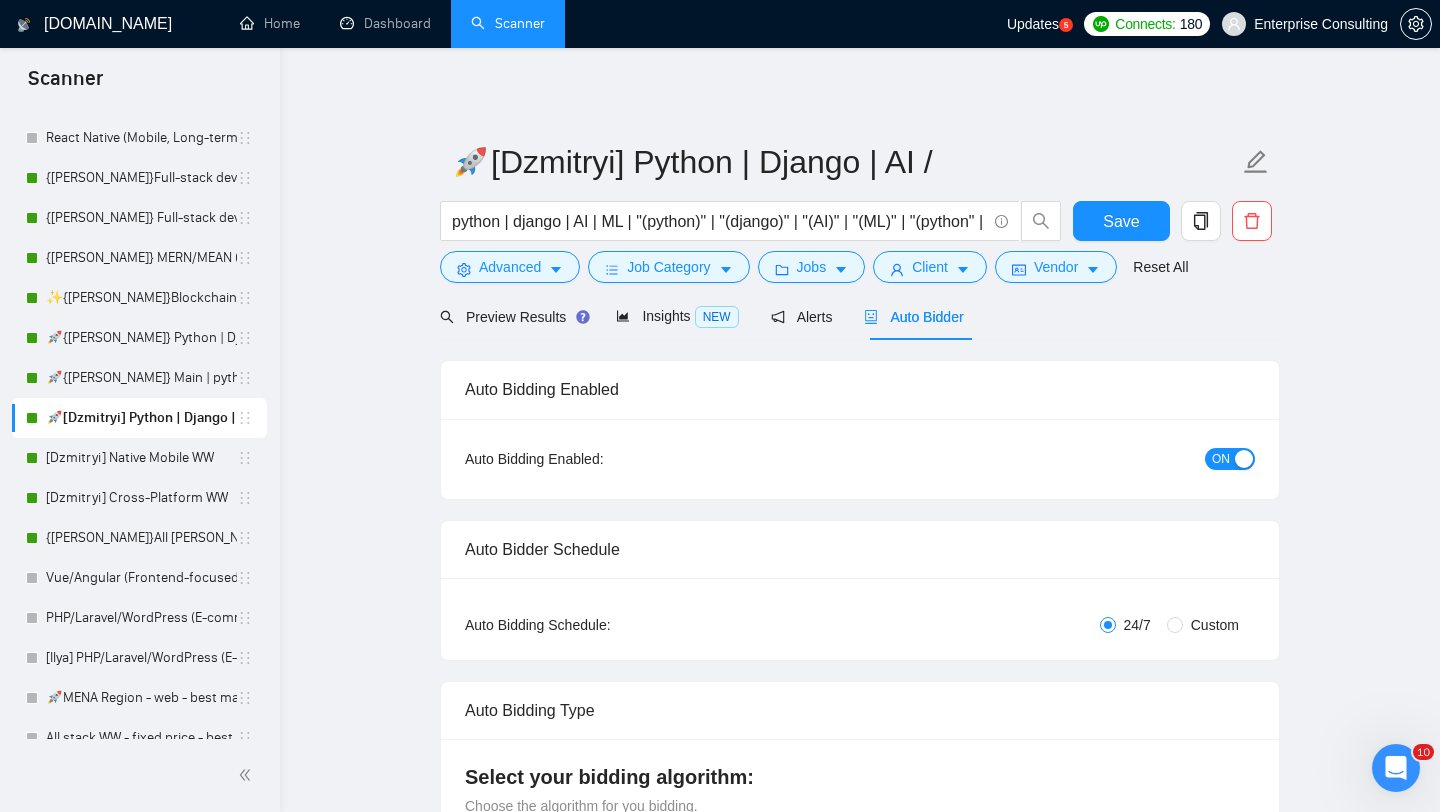 click on "ON" at bounding box center [1230, 459] 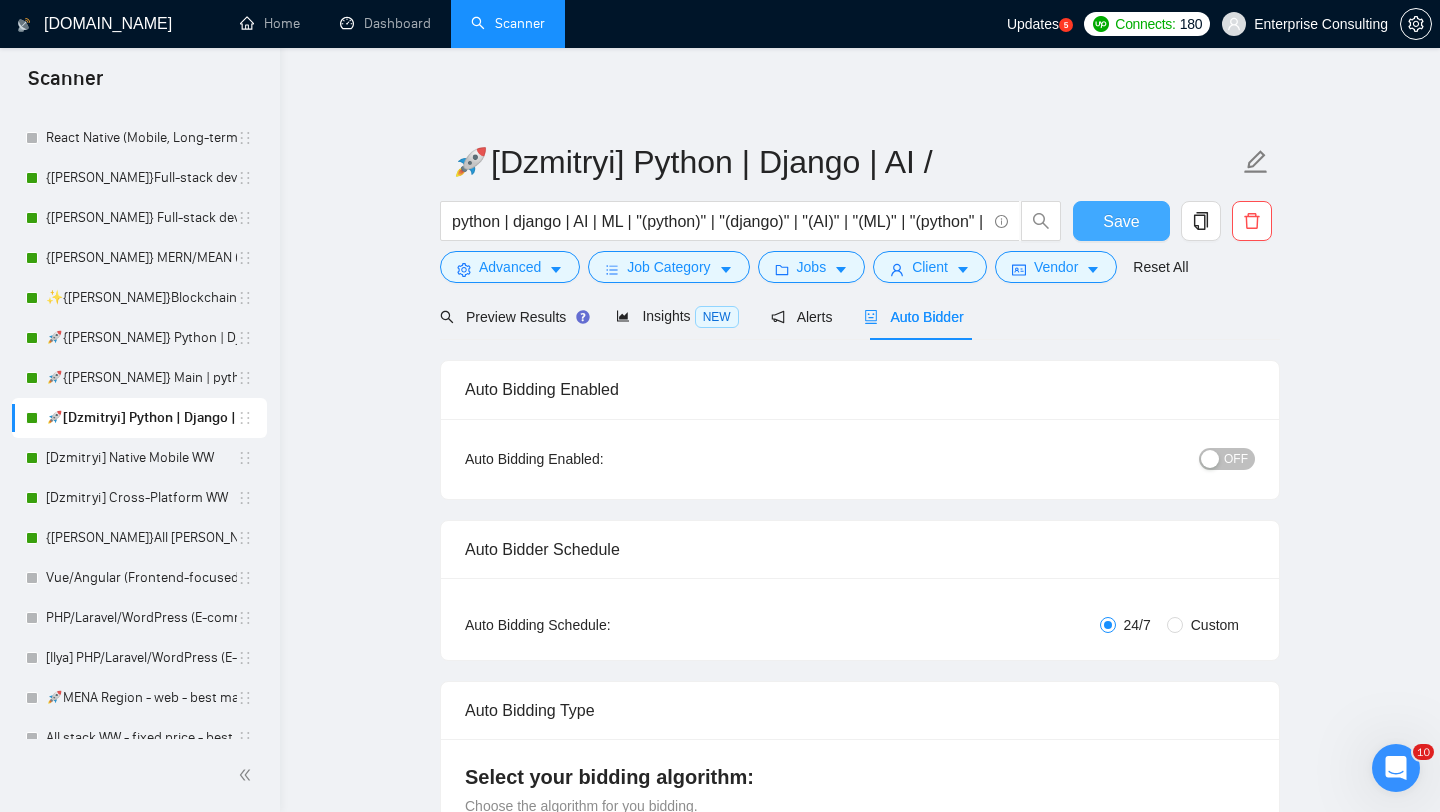 click on "Save" at bounding box center [1121, 221] 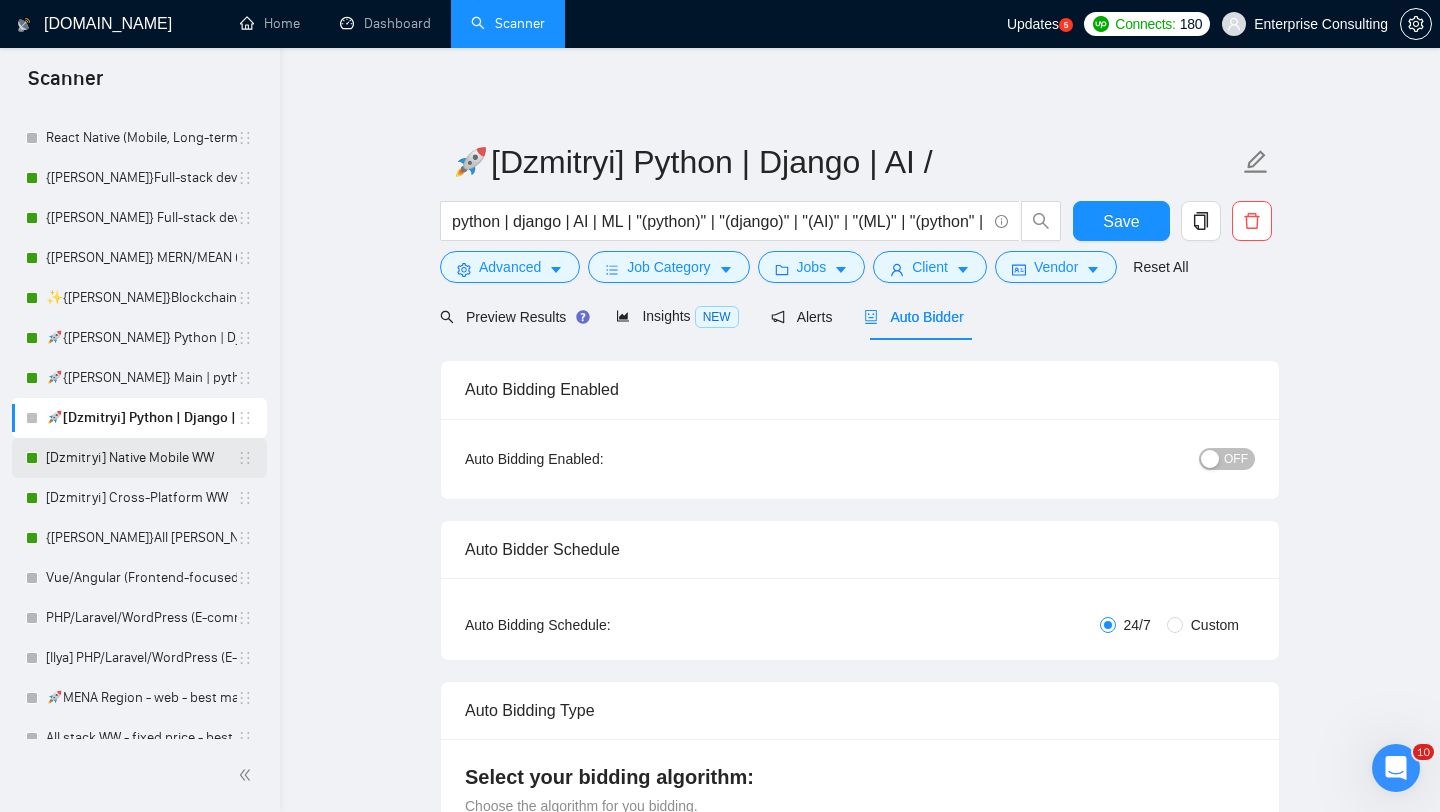click on "[Dzmitryi] Native Mobile WW" at bounding box center [141, 458] 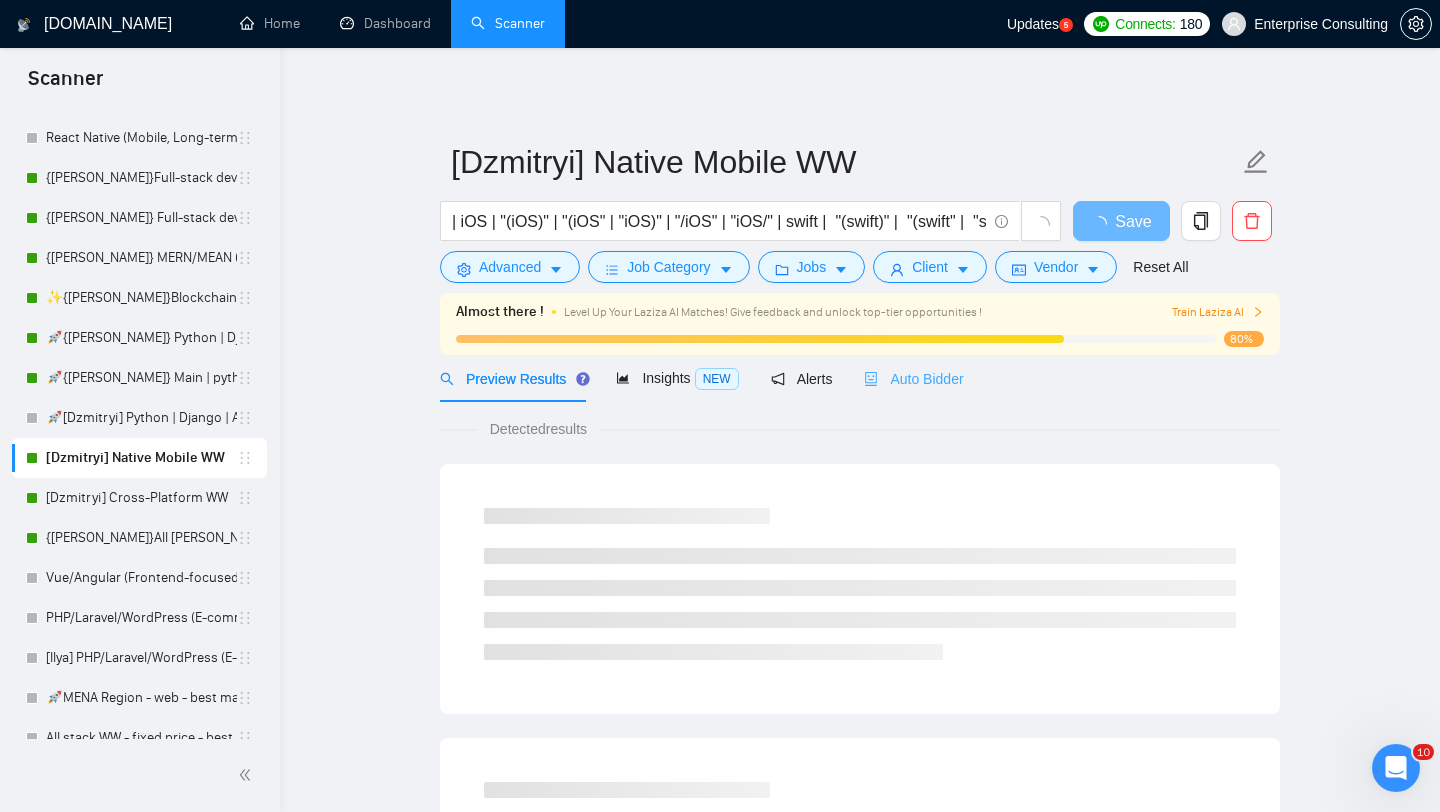 click on "Auto Bidder" at bounding box center (913, 378) 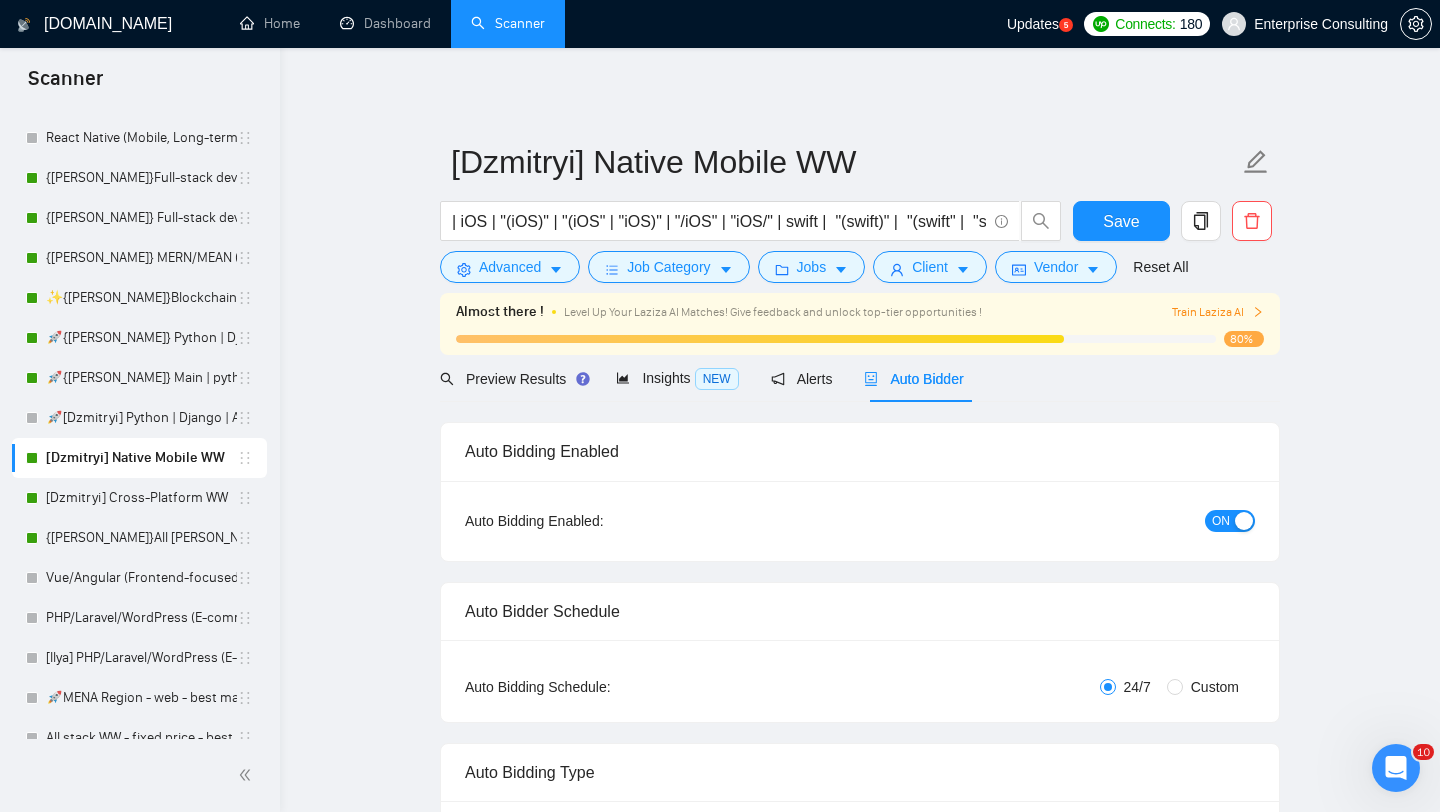 click on "ON" at bounding box center [1221, 521] 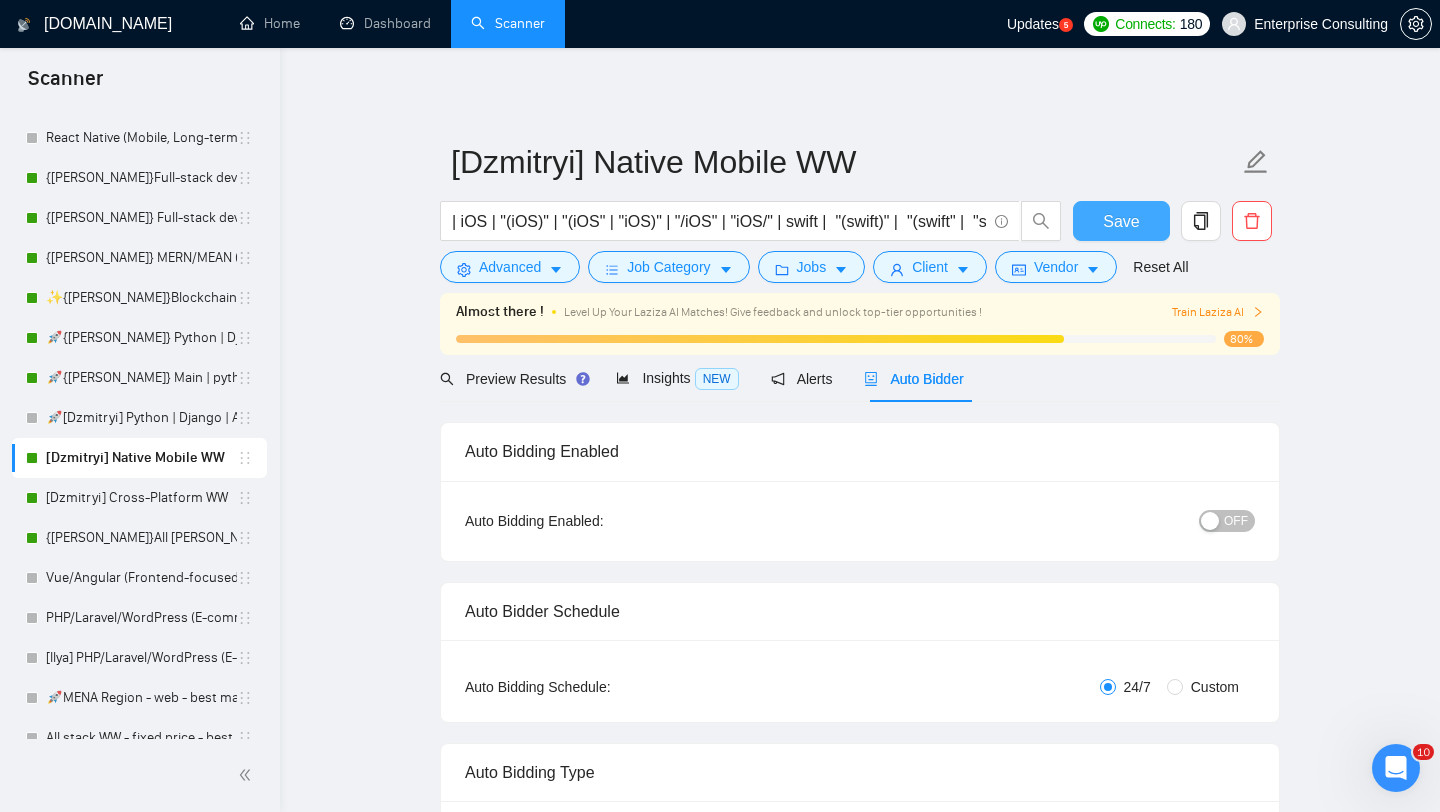 click on "Save" at bounding box center [1121, 221] 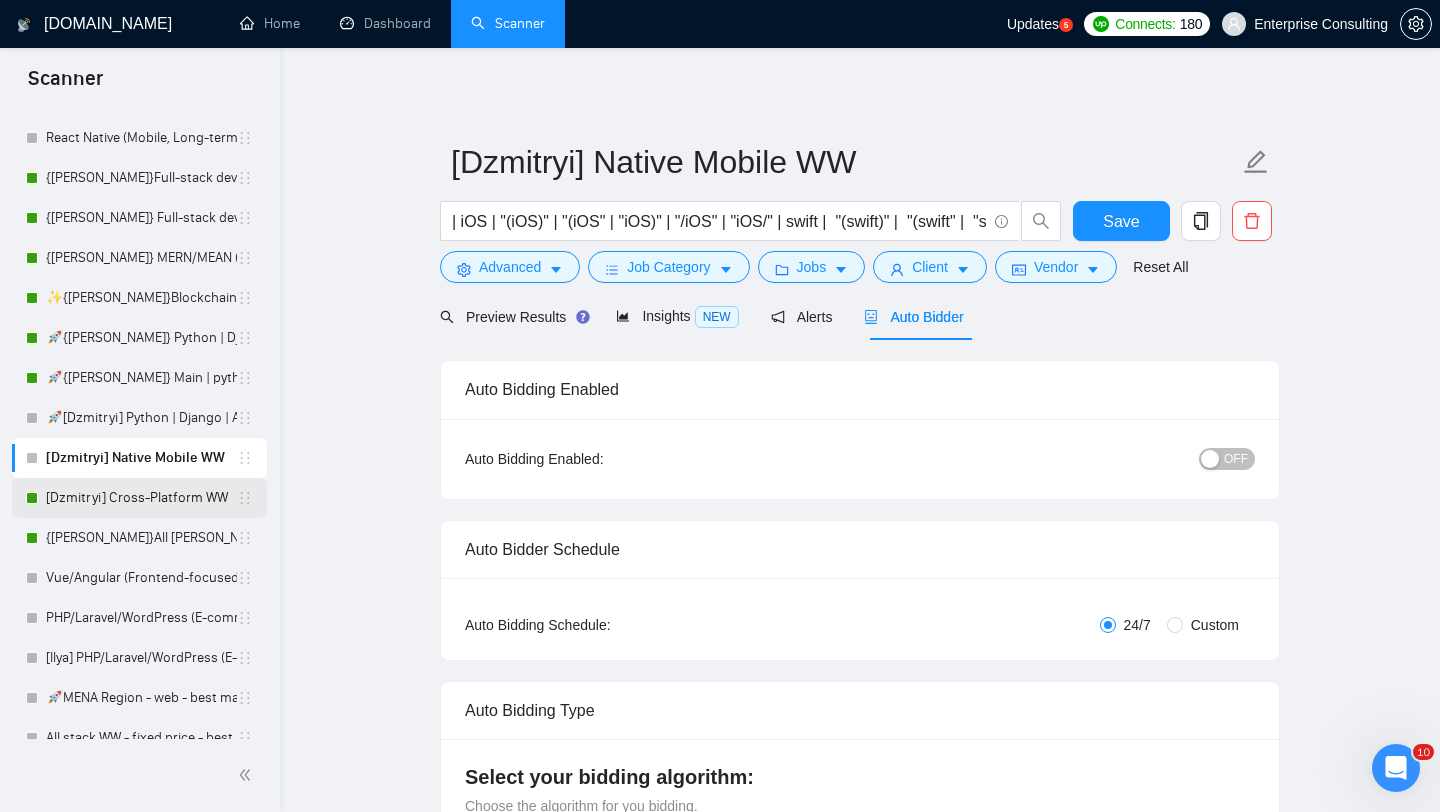 click on "[Dzmitryi] Cross-Platform  WW" at bounding box center (141, 498) 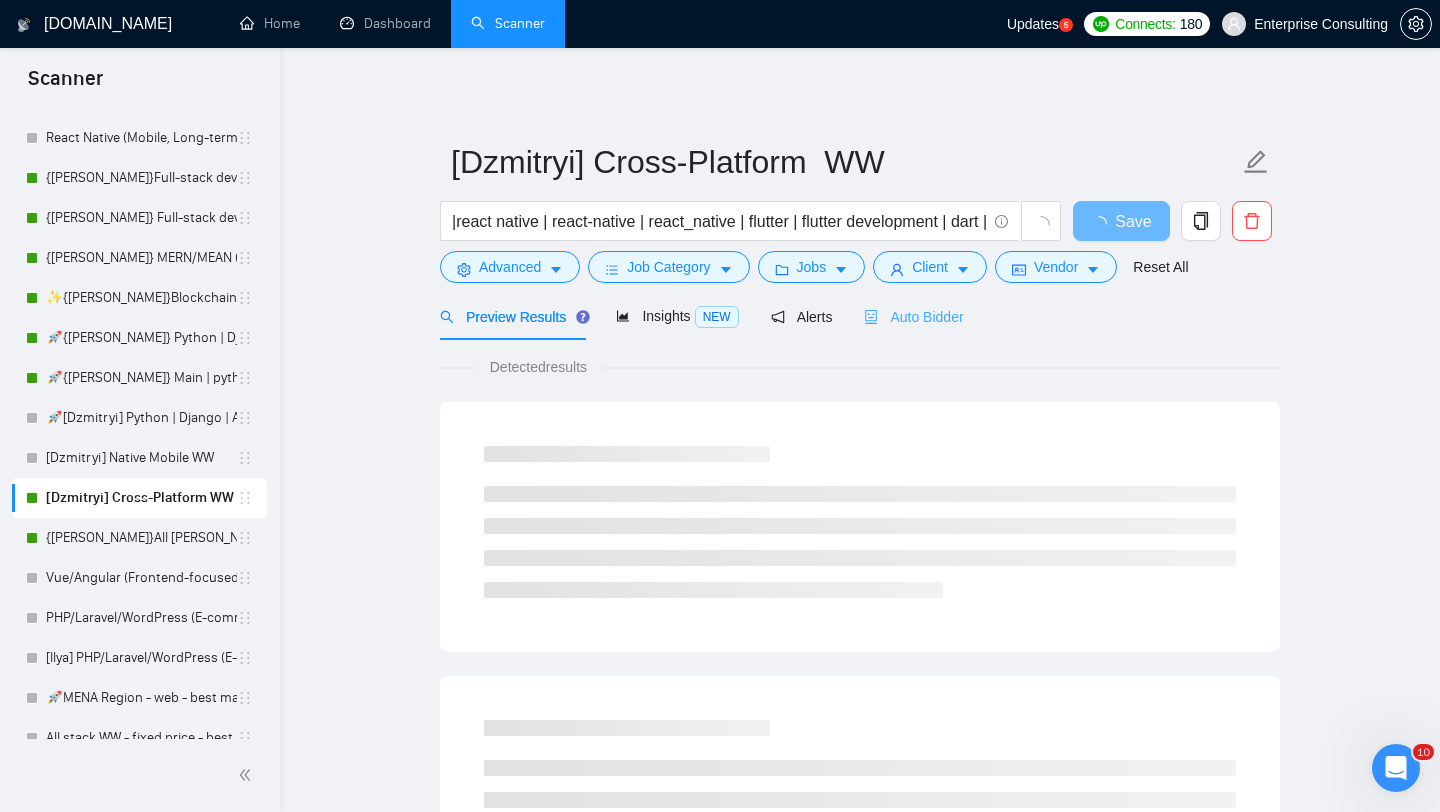 click on "Auto Bidder" at bounding box center [913, 316] 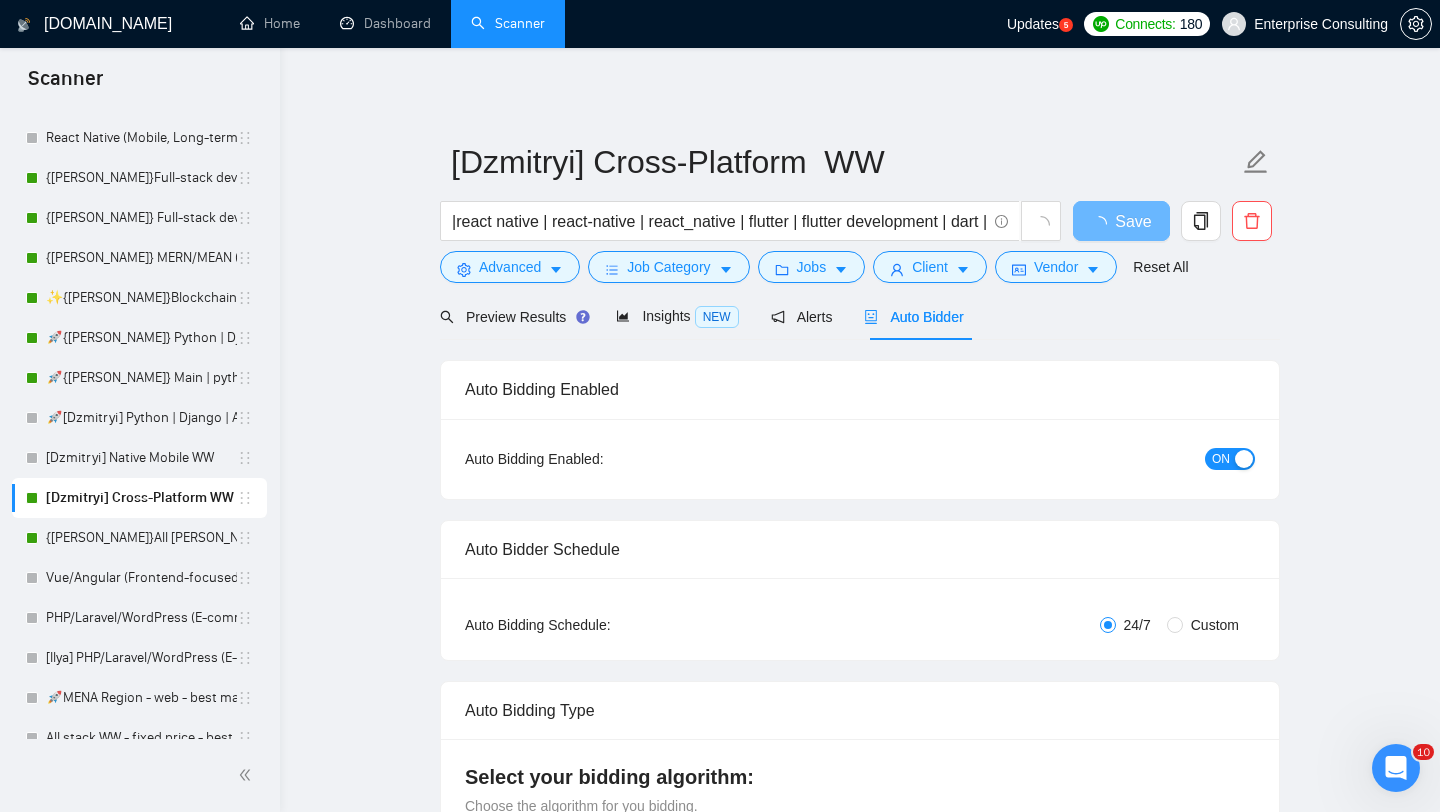 click on "ON" at bounding box center [1221, 459] 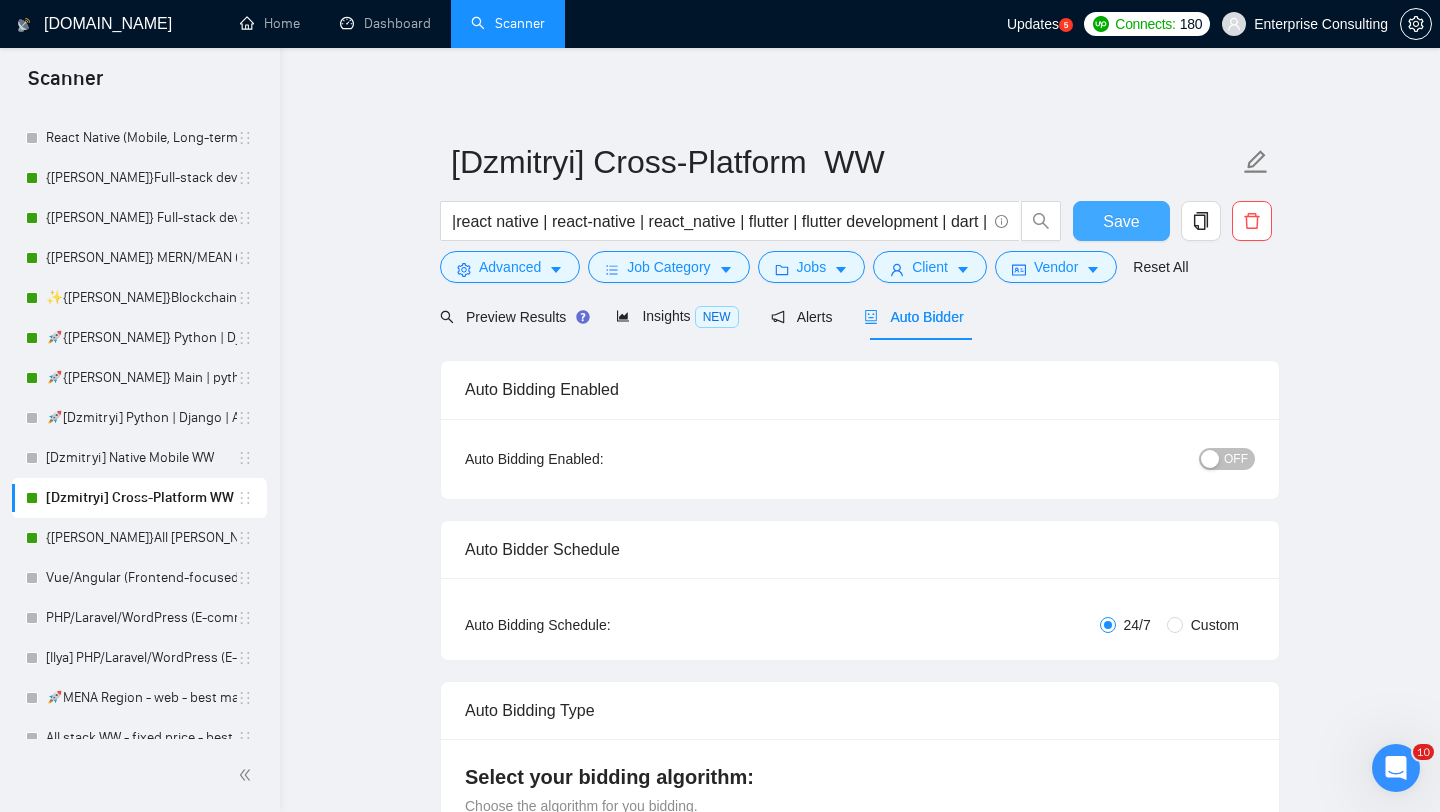 click on "Save" at bounding box center (1121, 221) 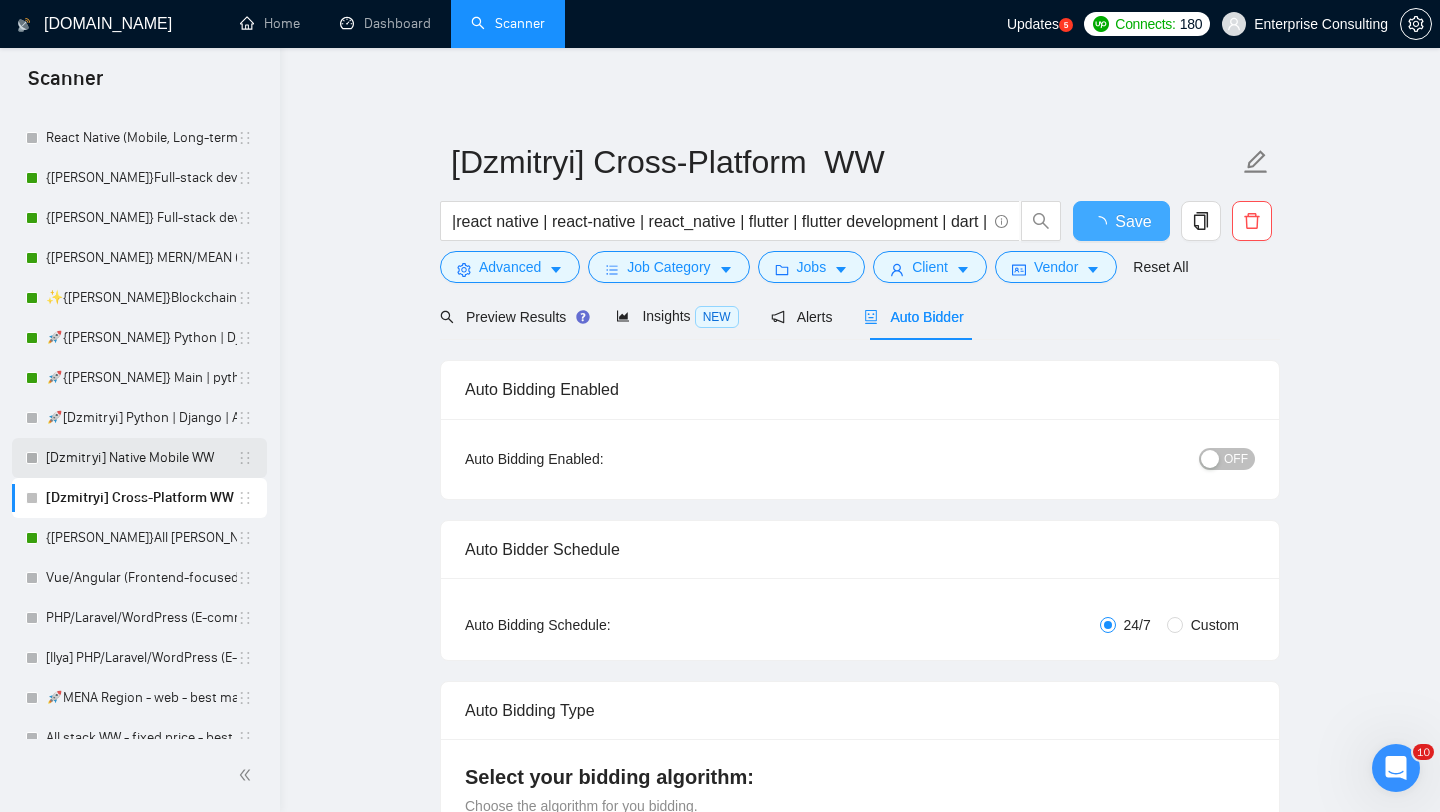 type 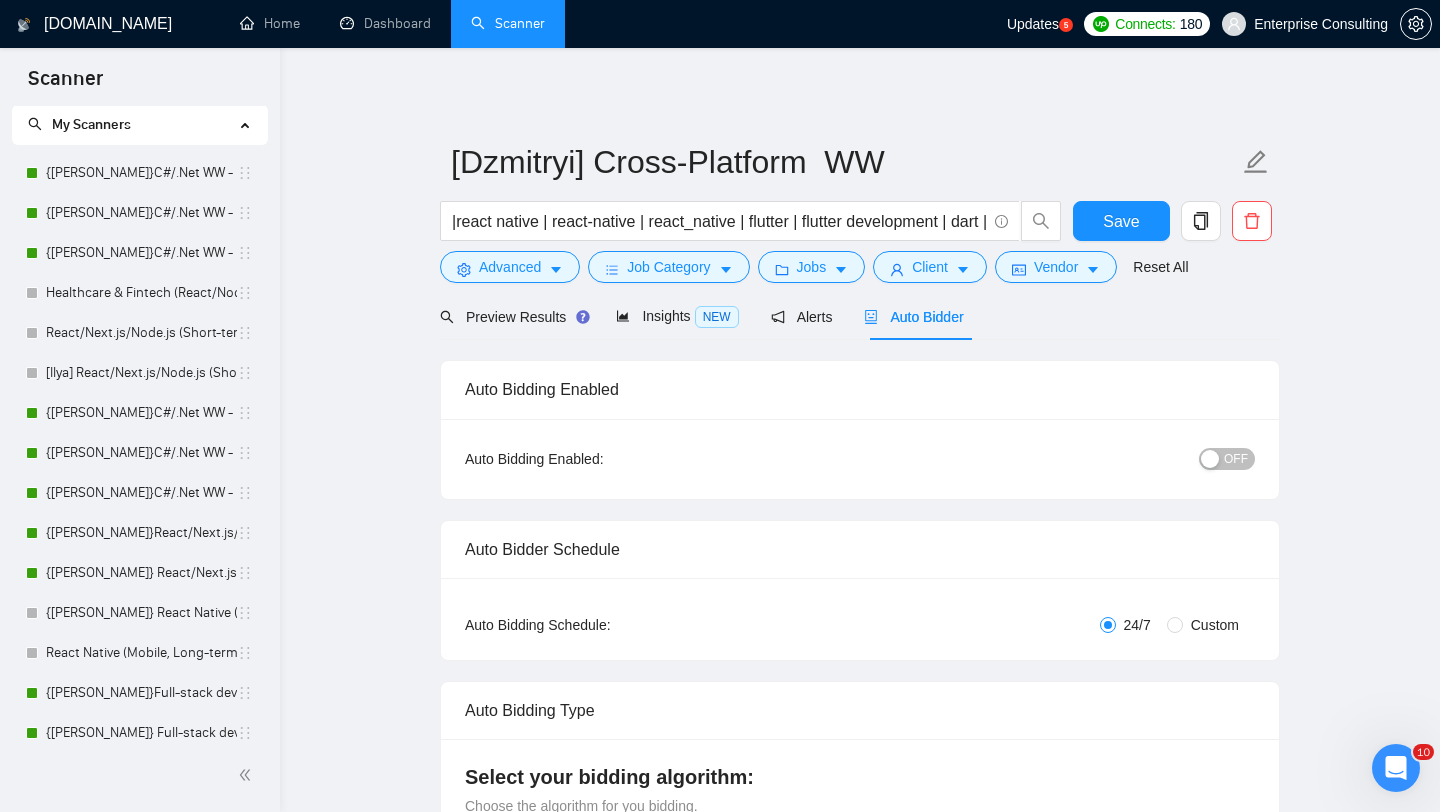 scroll, scrollTop: 0, scrollLeft: 0, axis: both 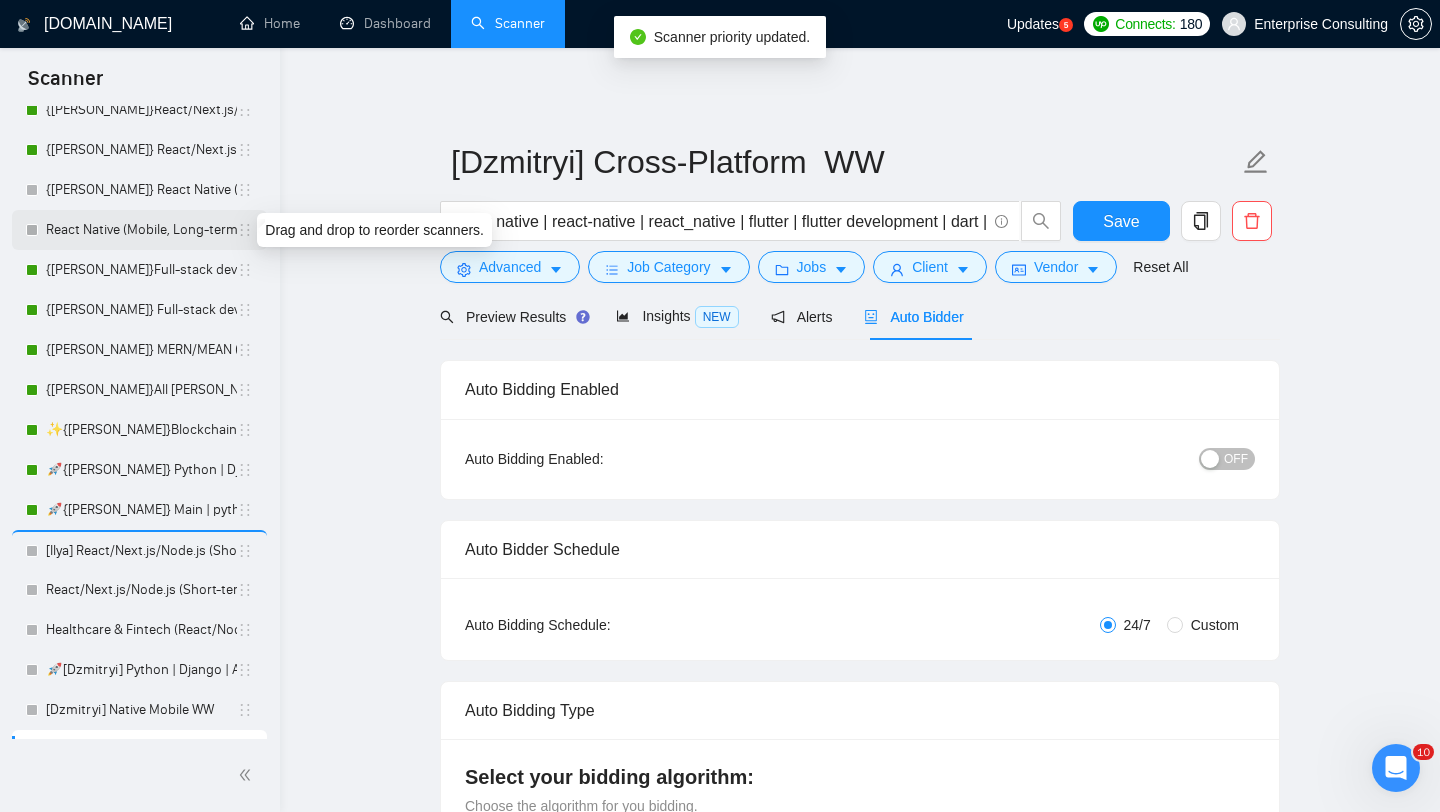 drag, startPoint x: 243, startPoint y: 230, endPoint x: 234, endPoint y: 561, distance: 331.12234 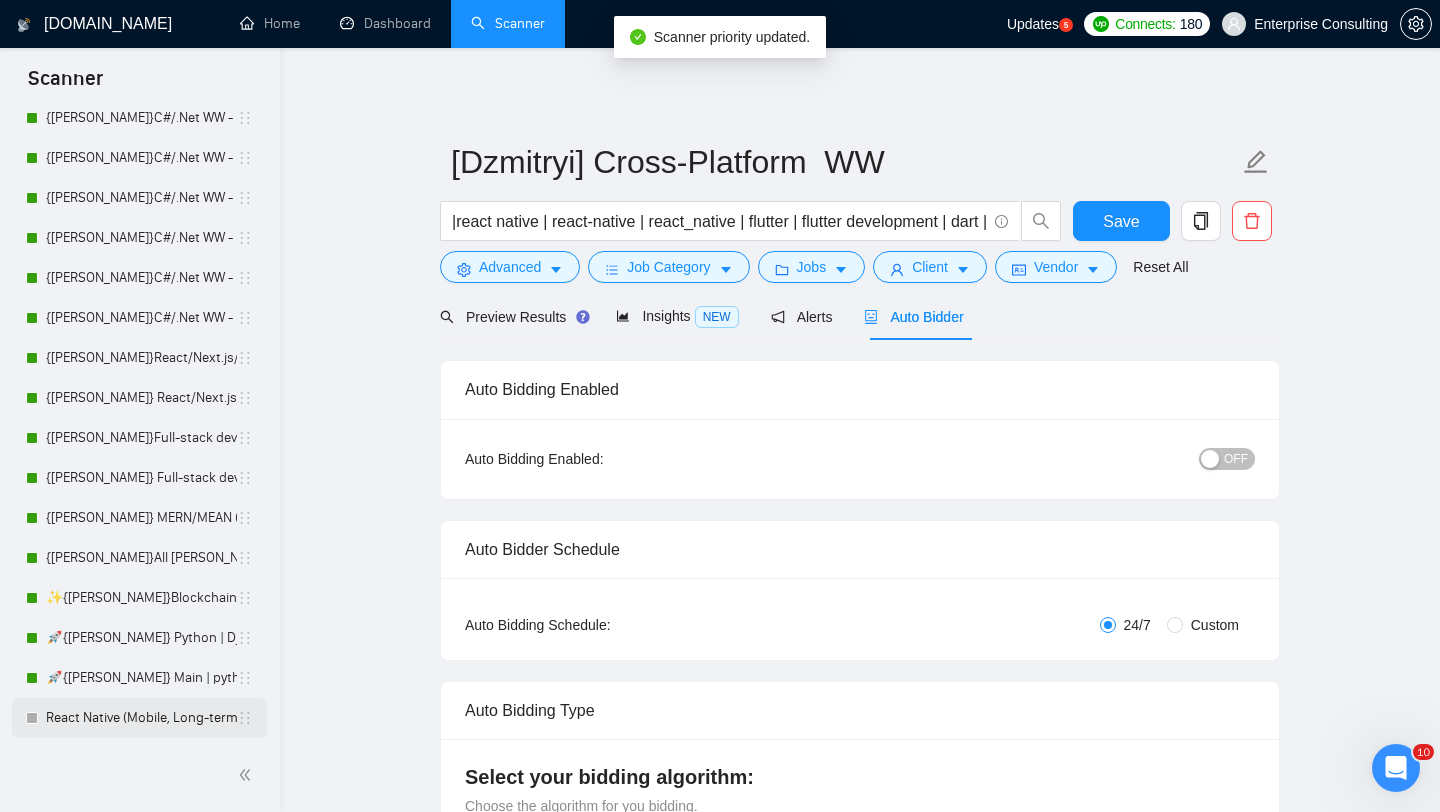 scroll, scrollTop: 109, scrollLeft: 0, axis: vertical 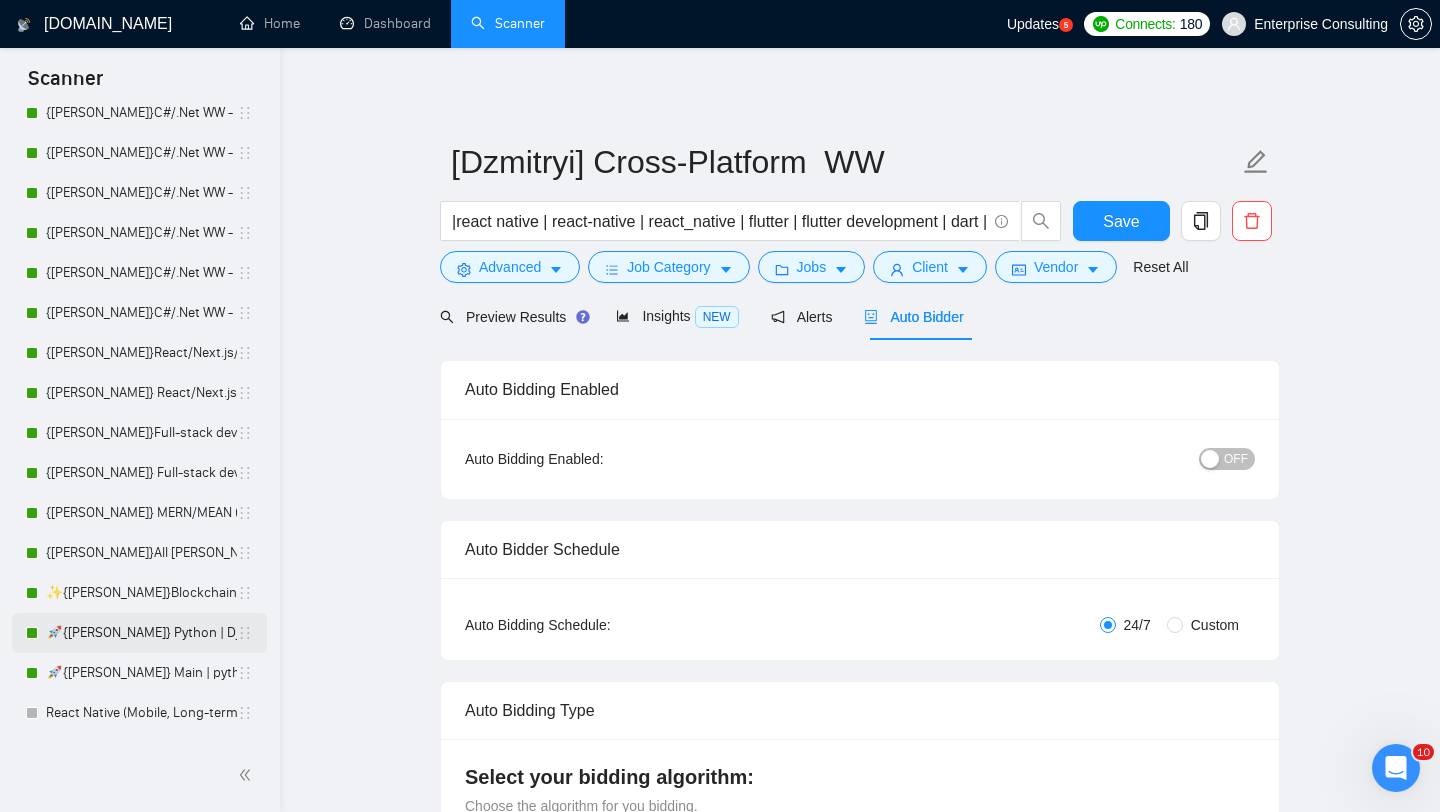 click on "🚀{[PERSON_NAME]} Python | Django | AI /" at bounding box center [141, 633] 